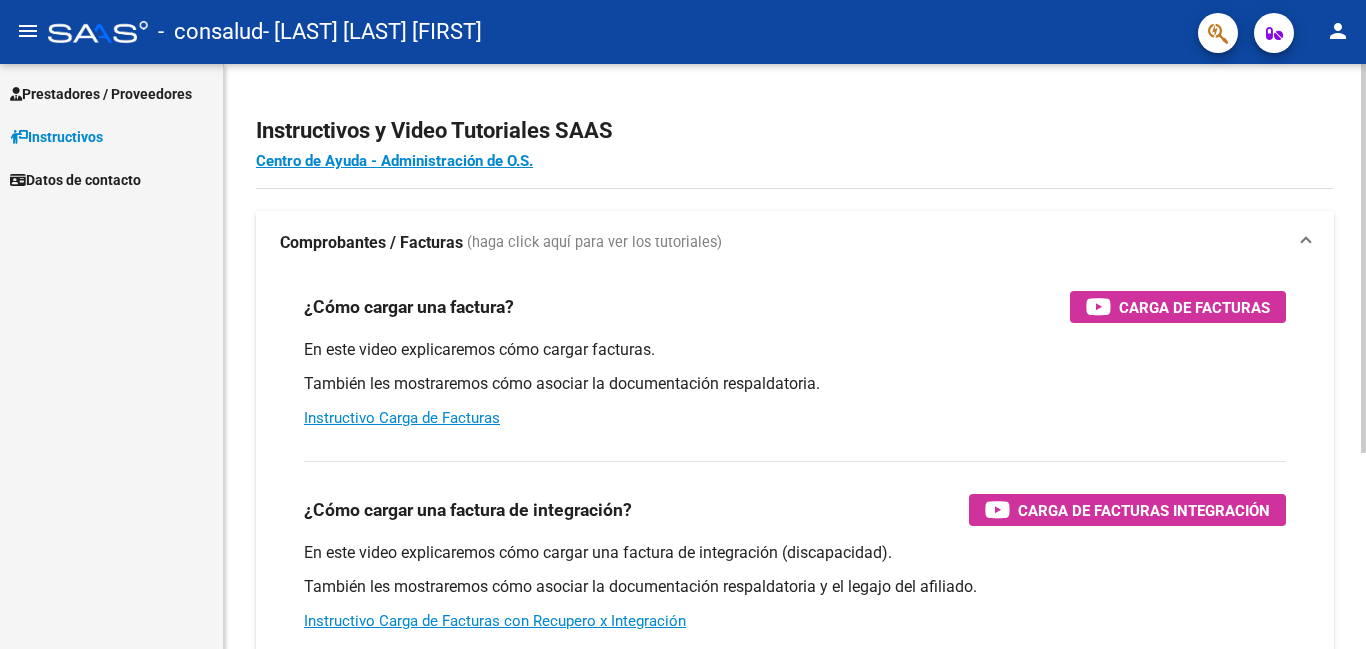 scroll, scrollTop: 0, scrollLeft: 0, axis: both 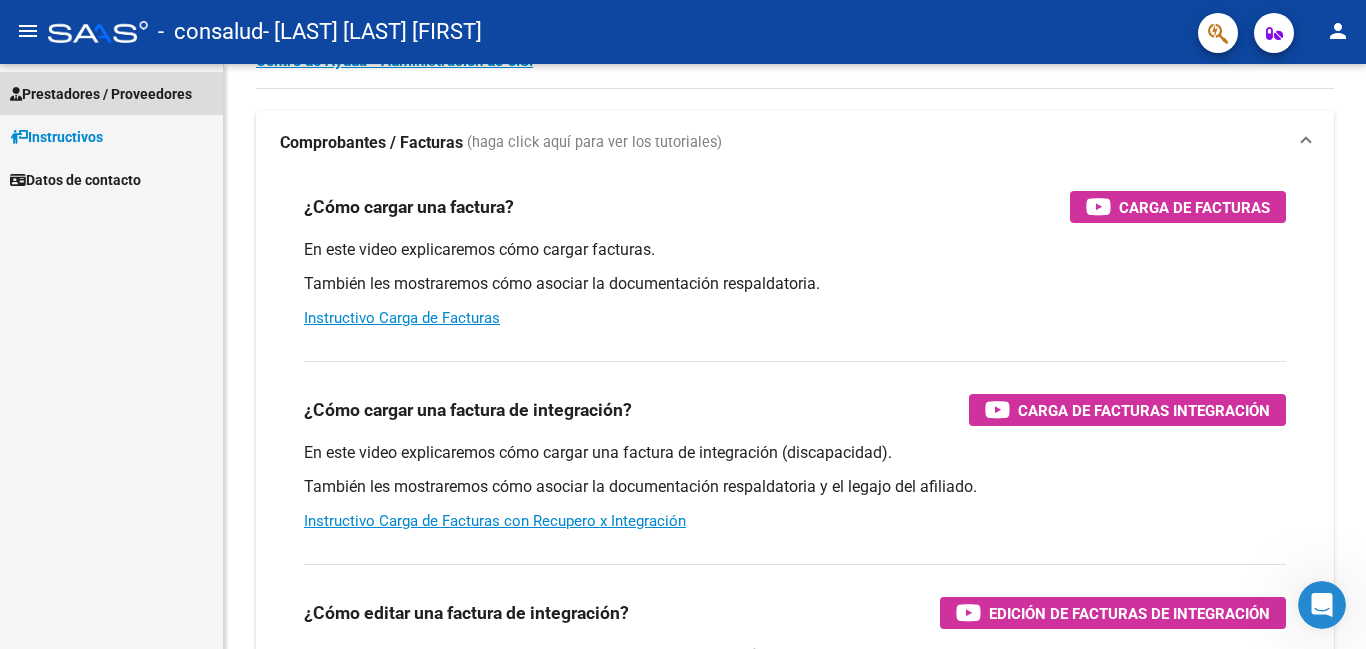 click on "Prestadores / Proveedores" at bounding box center [101, 94] 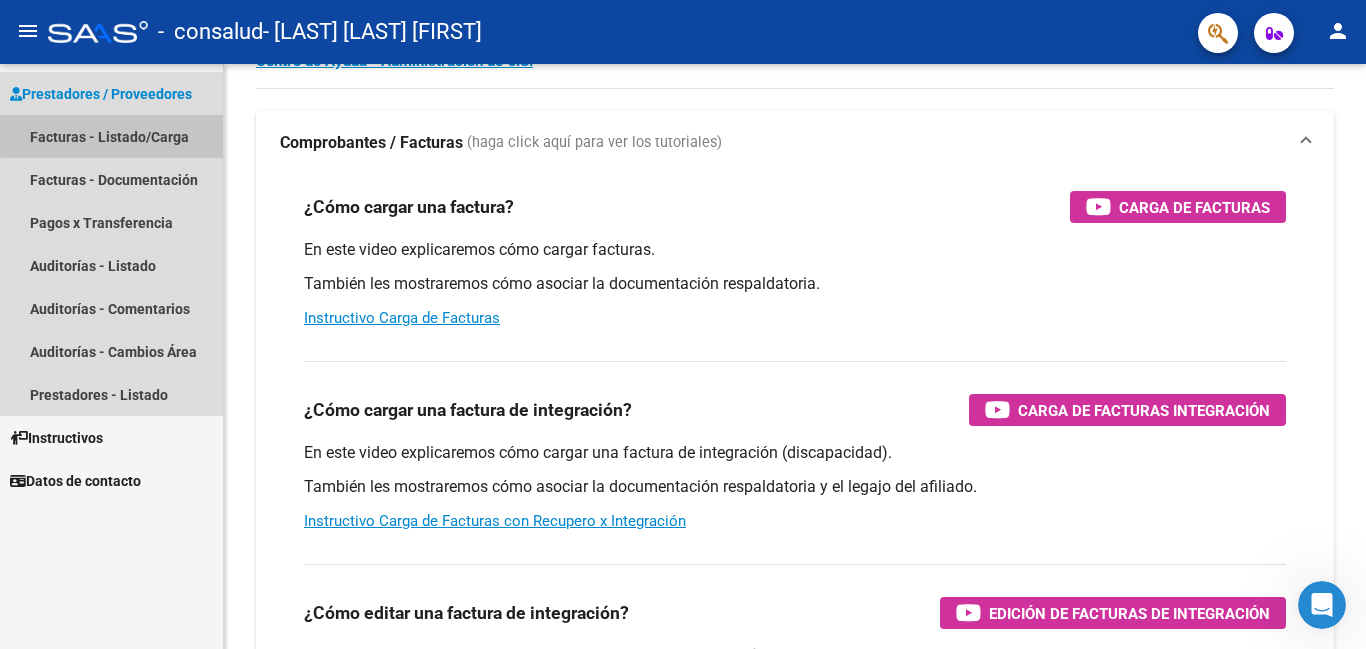 click on "Facturas - Listado/Carga" at bounding box center (111, 136) 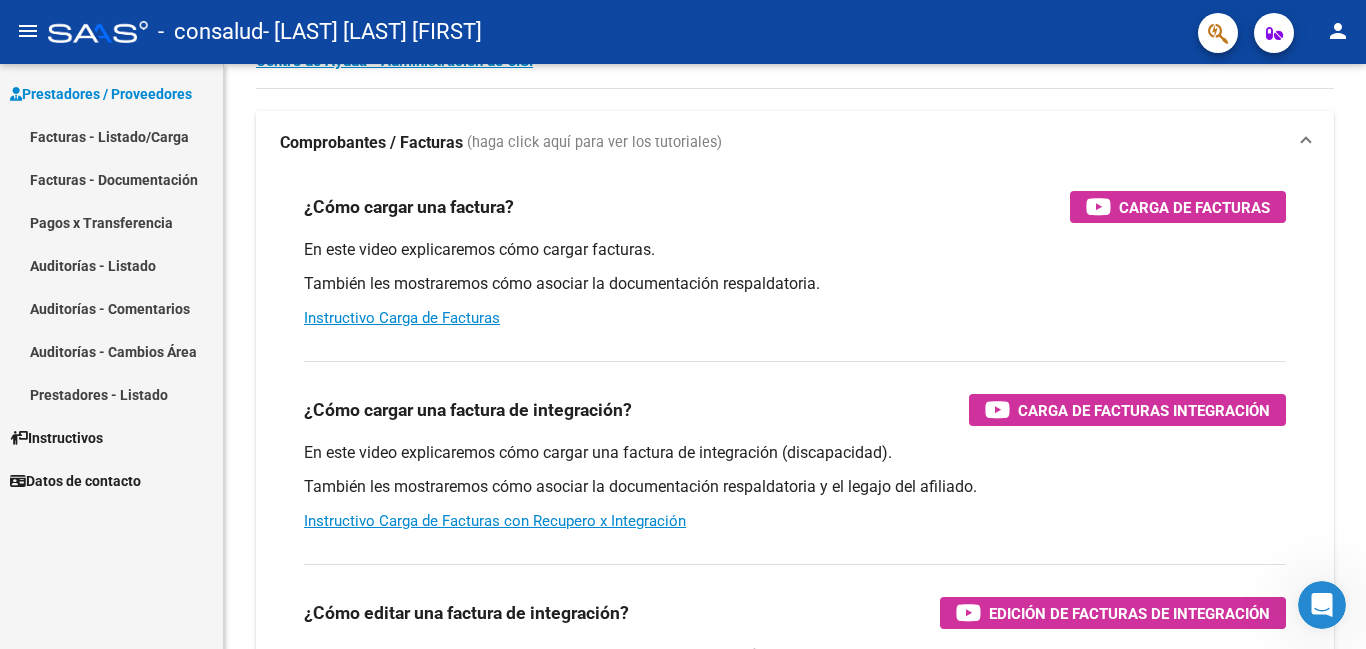 click on "Facturas - Listado/Carga" at bounding box center [111, 136] 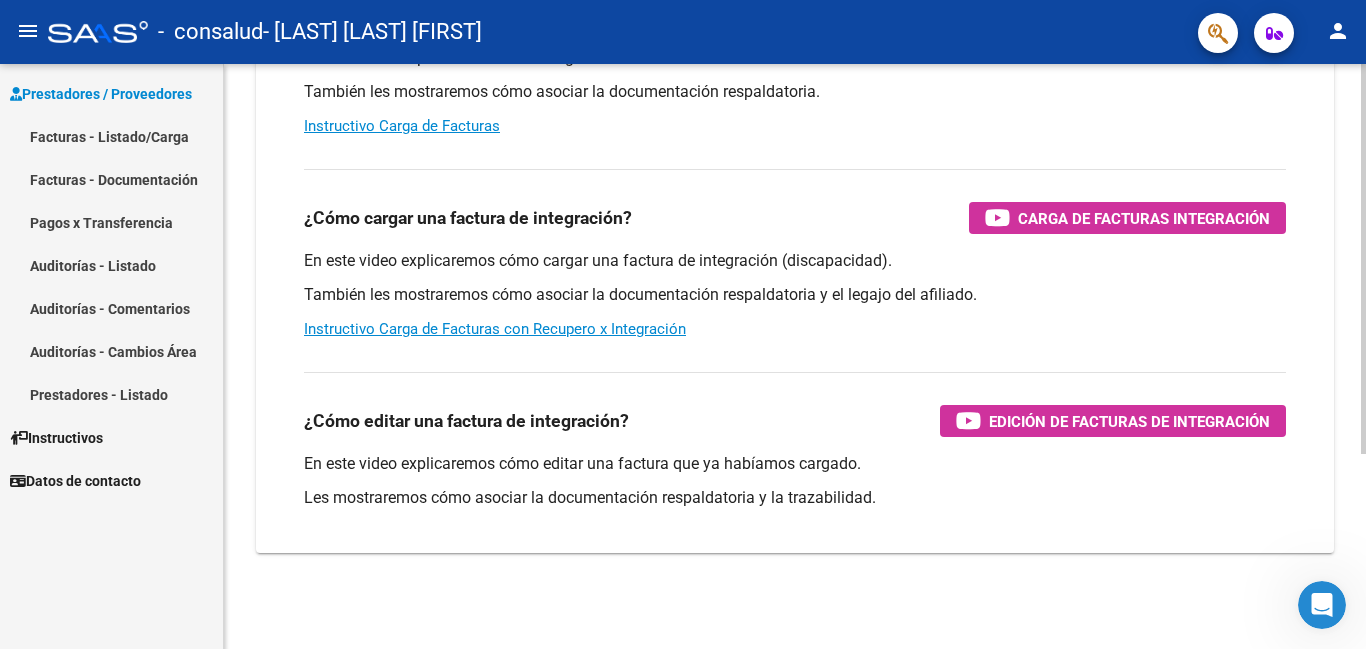 scroll, scrollTop: 108, scrollLeft: 0, axis: vertical 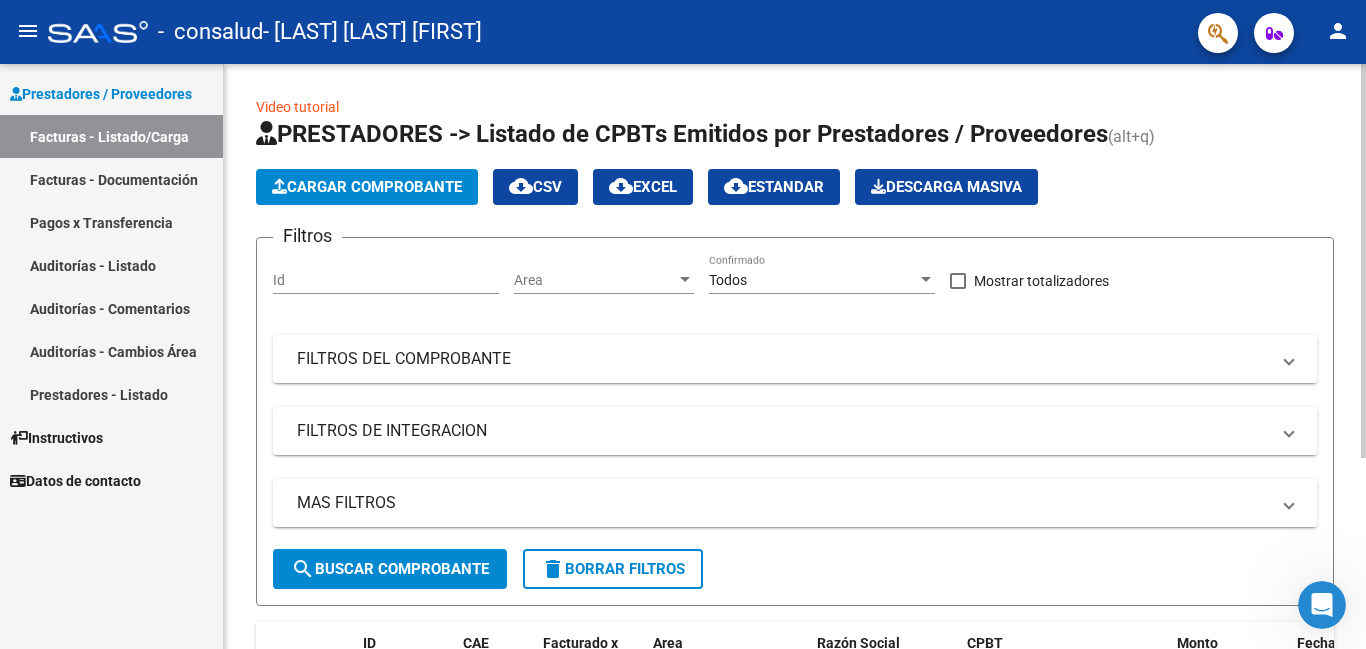click on "Cargar Comprobante" 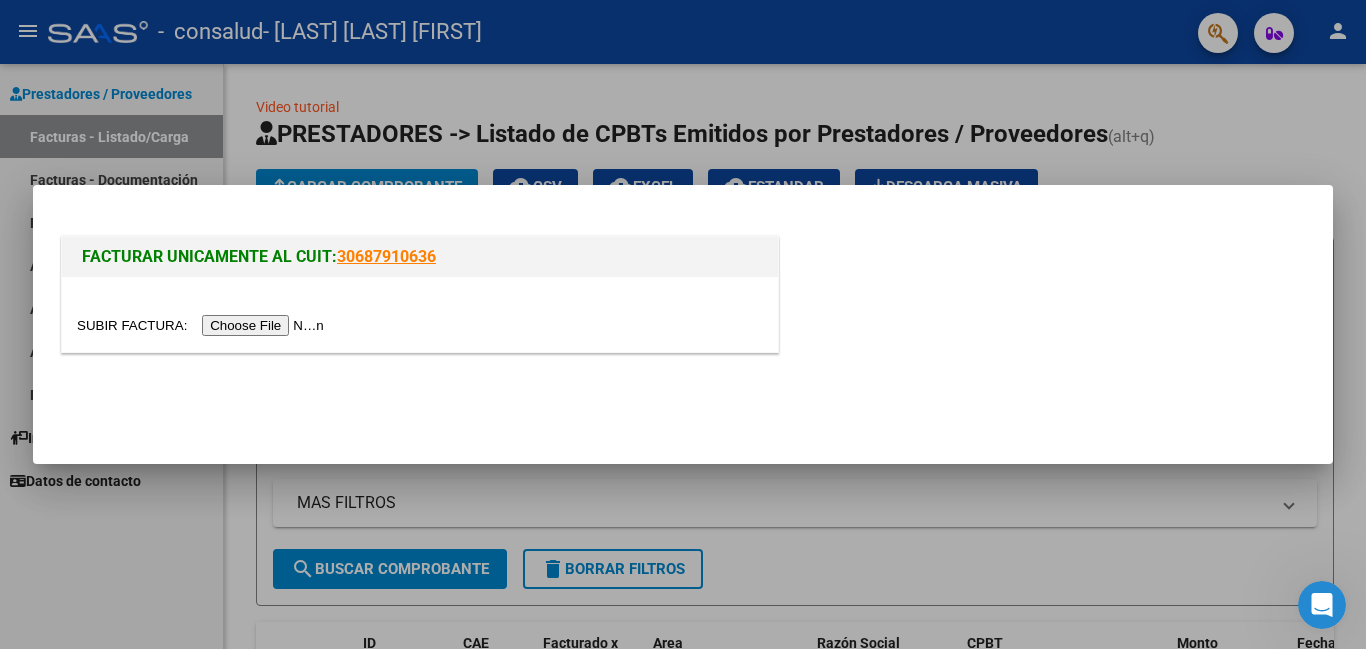 click at bounding box center (203, 325) 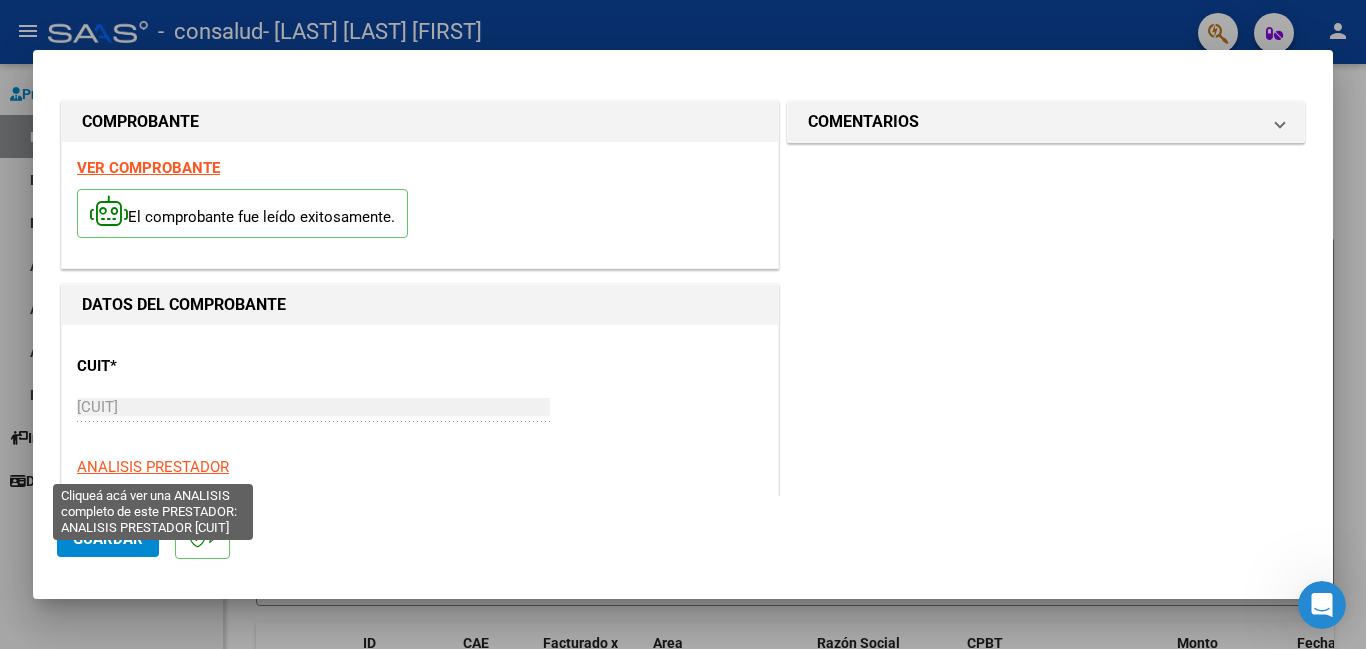 click on "ANALISIS PRESTADOR" at bounding box center (153, 467) 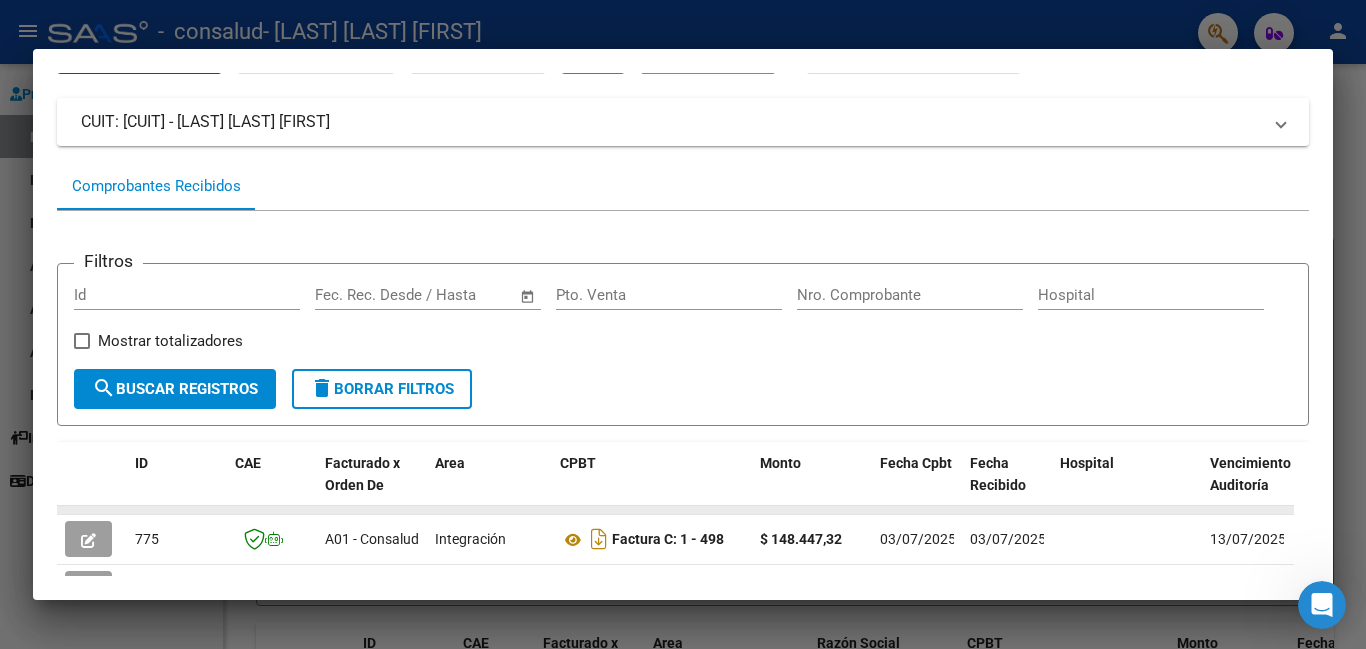 scroll, scrollTop: 0, scrollLeft: 0, axis: both 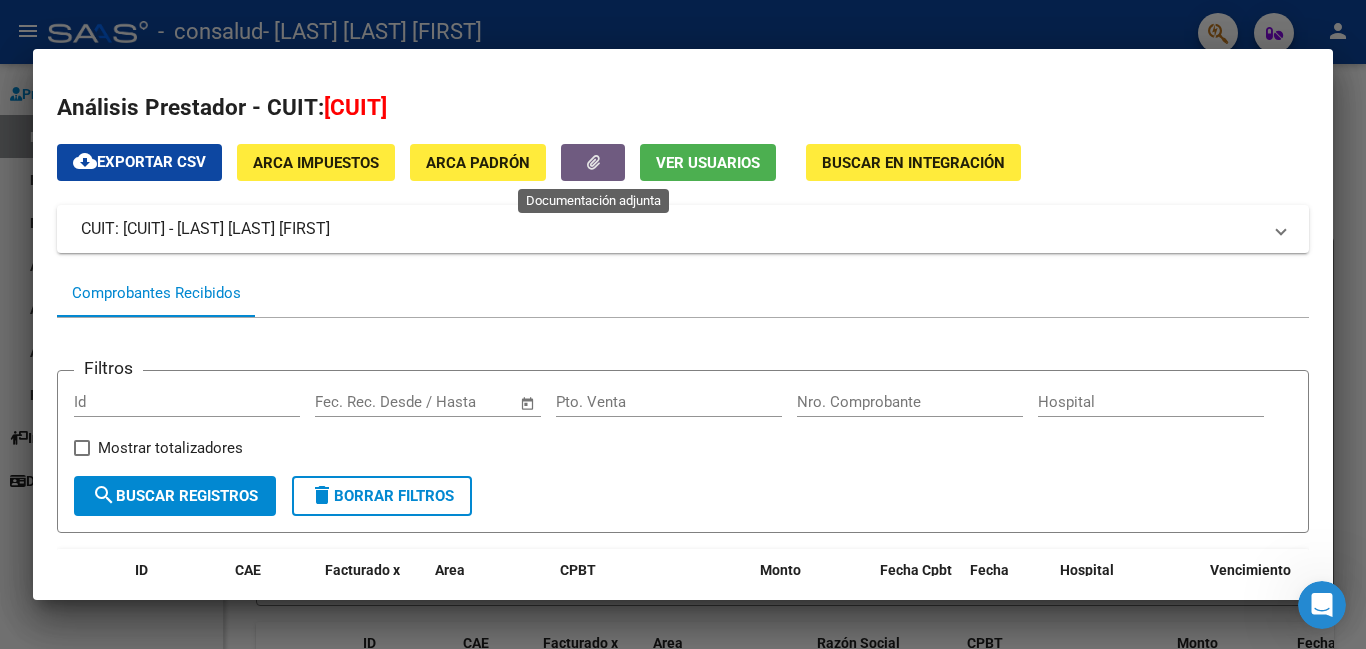 click 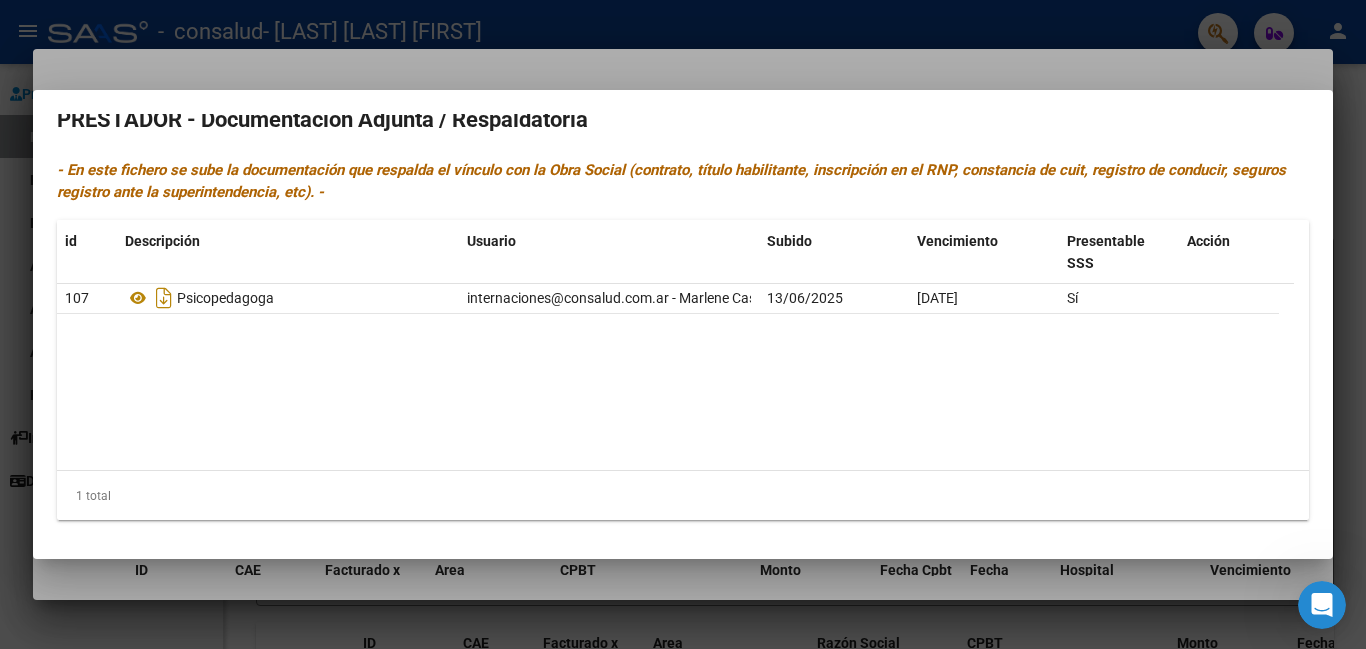 scroll, scrollTop: 0, scrollLeft: 0, axis: both 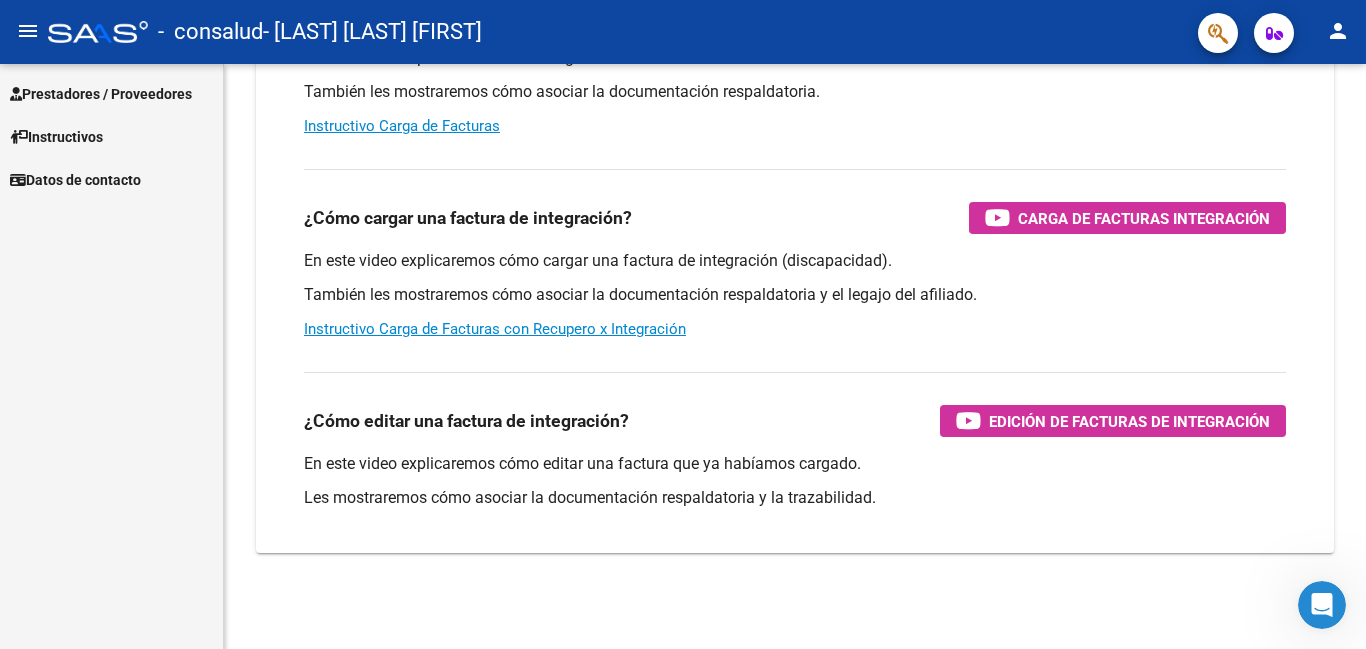click on "Prestadores / Proveedores" at bounding box center (101, 94) 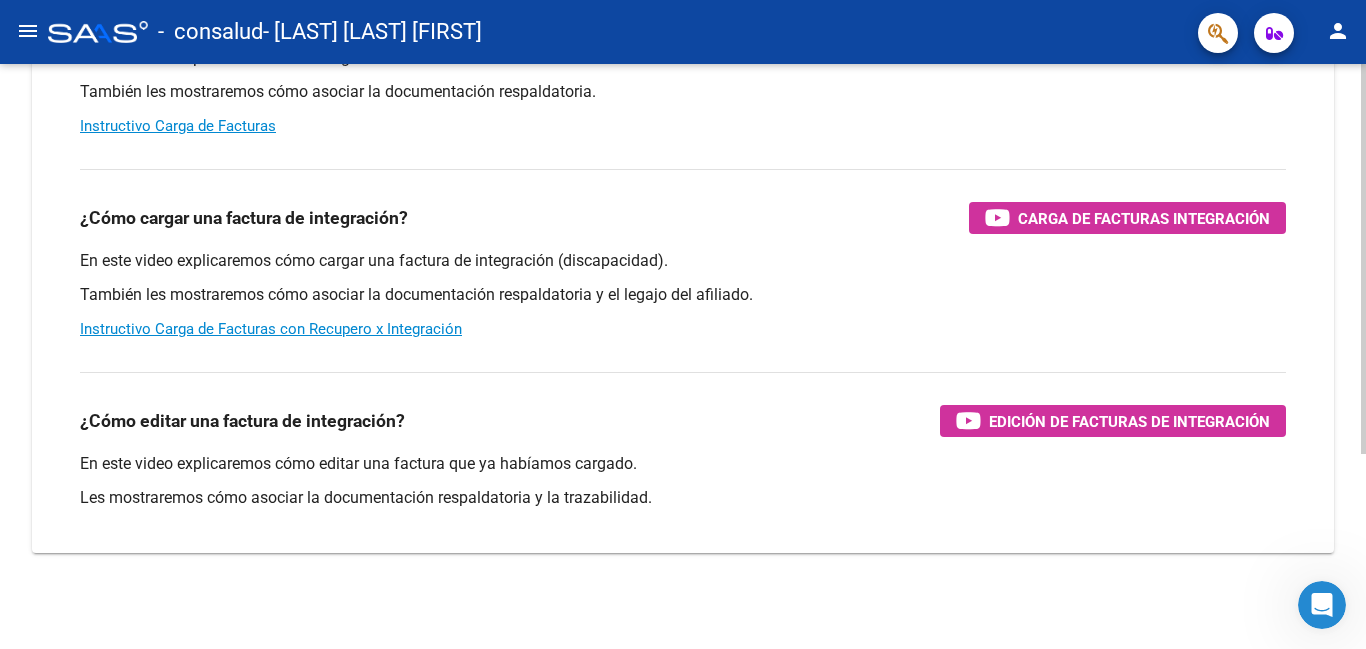 scroll, scrollTop: 0, scrollLeft: 0, axis: both 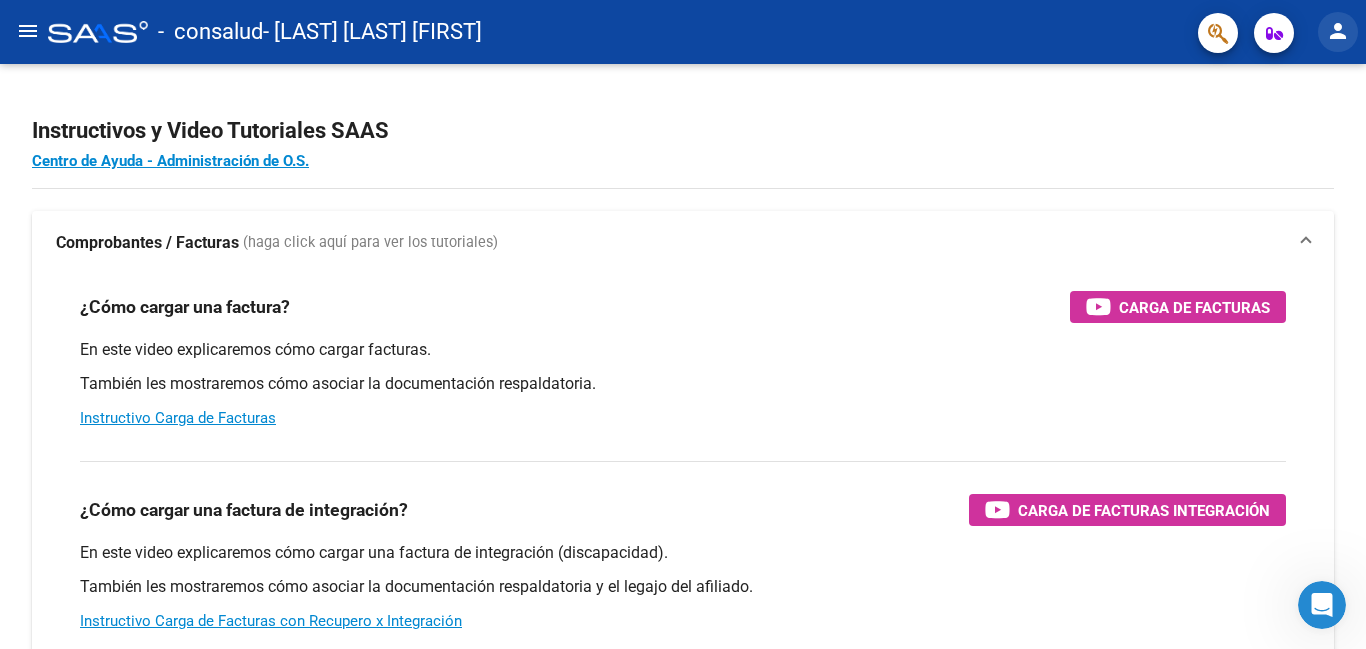 click on "person" 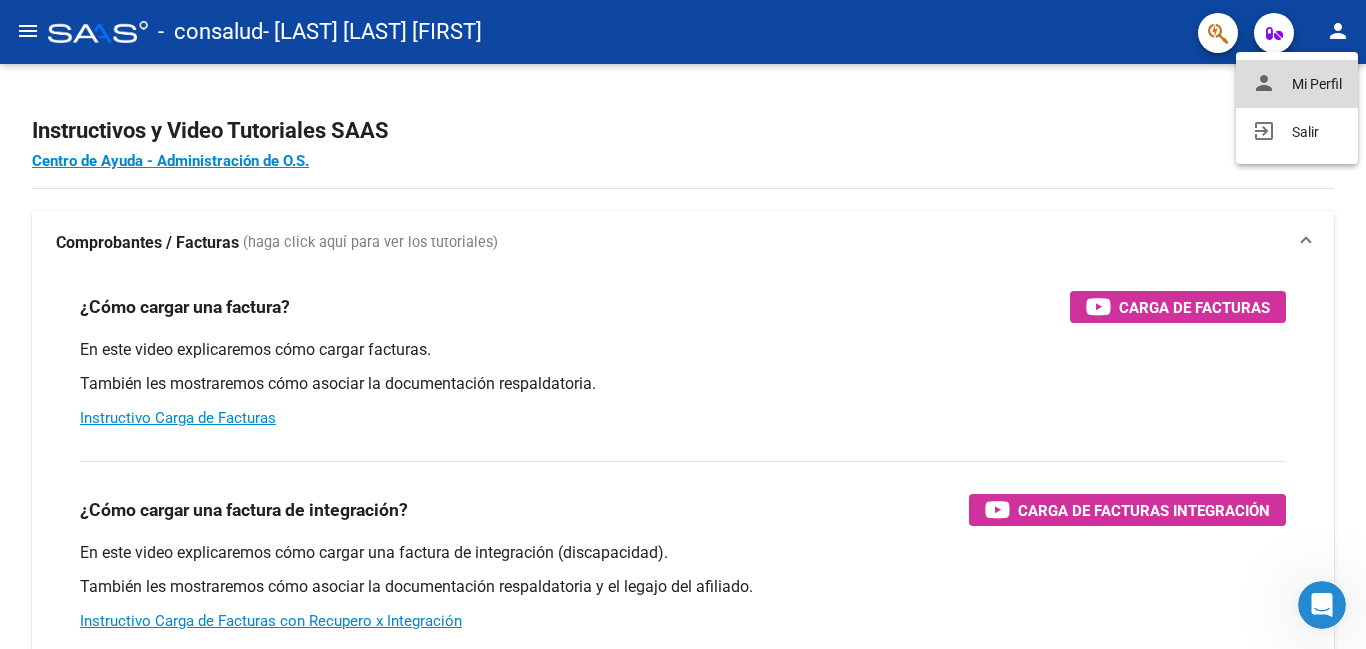 click on "person  Mi Perfil" at bounding box center [1297, 84] 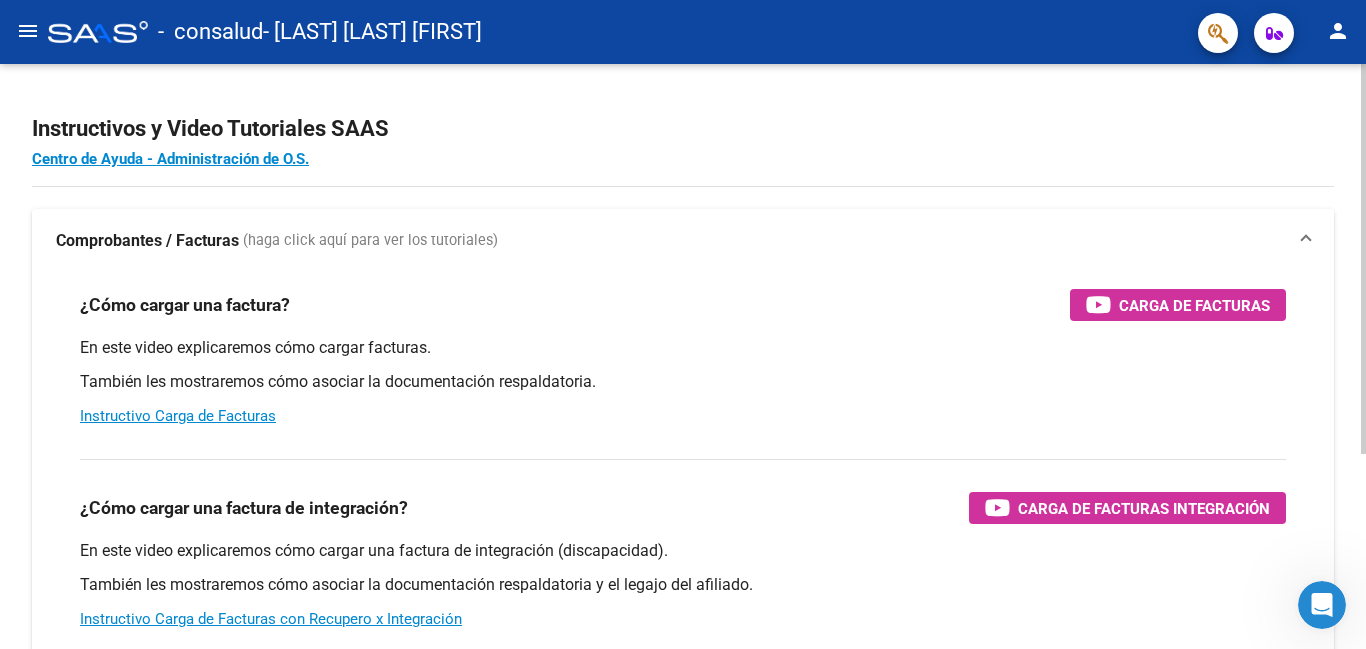 scroll, scrollTop: 0, scrollLeft: 0, axis: both 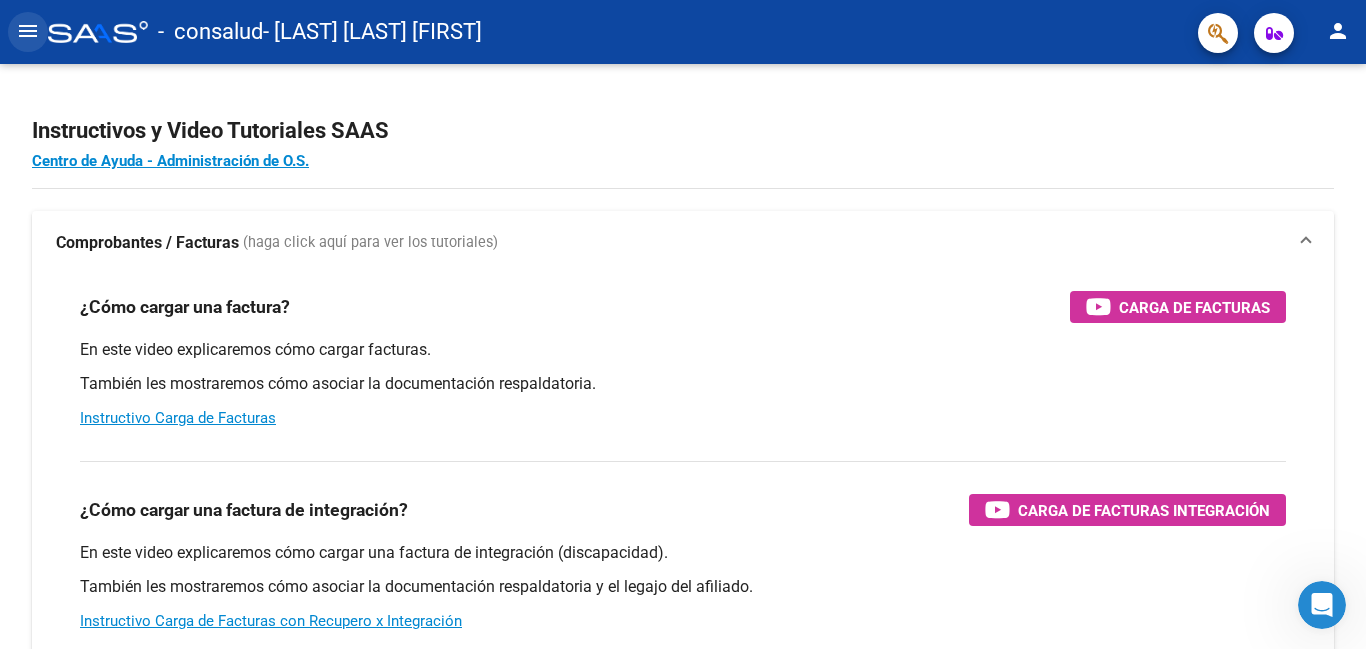 click on "menu" 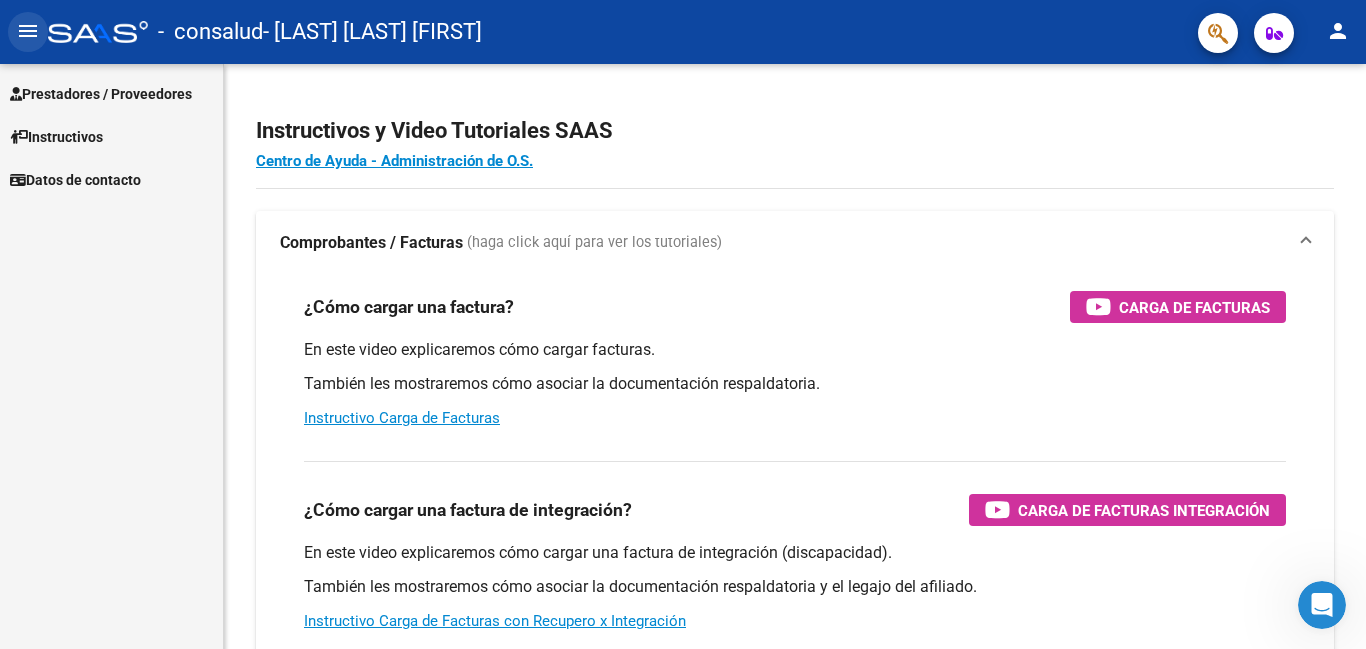 click on "menu" 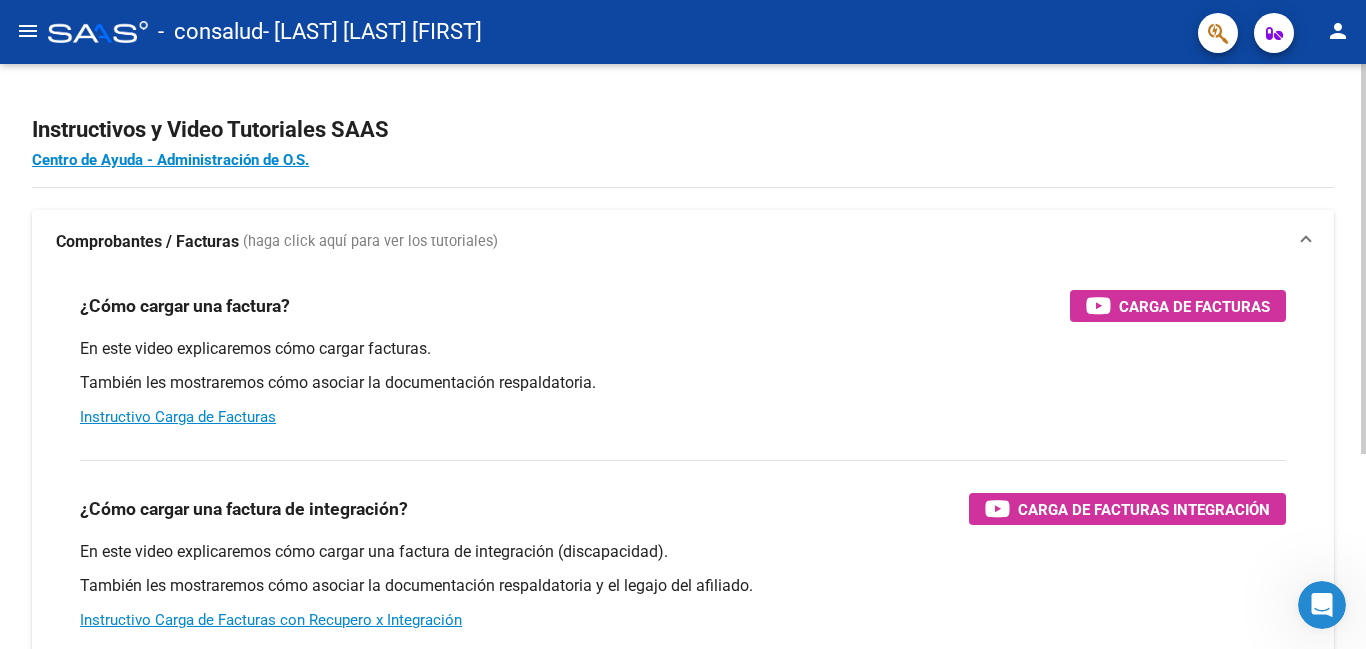 scroll, scrollTop: 0, scrollLeft: 0, axis: both 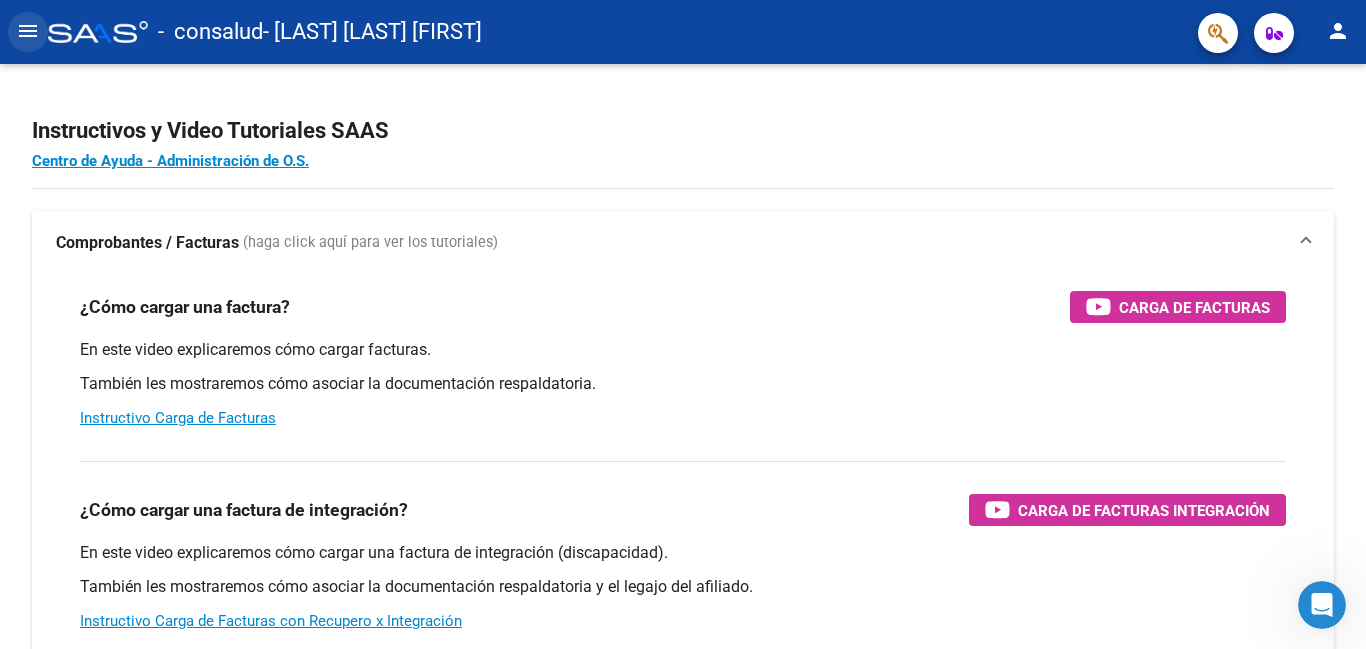 click on "menu" 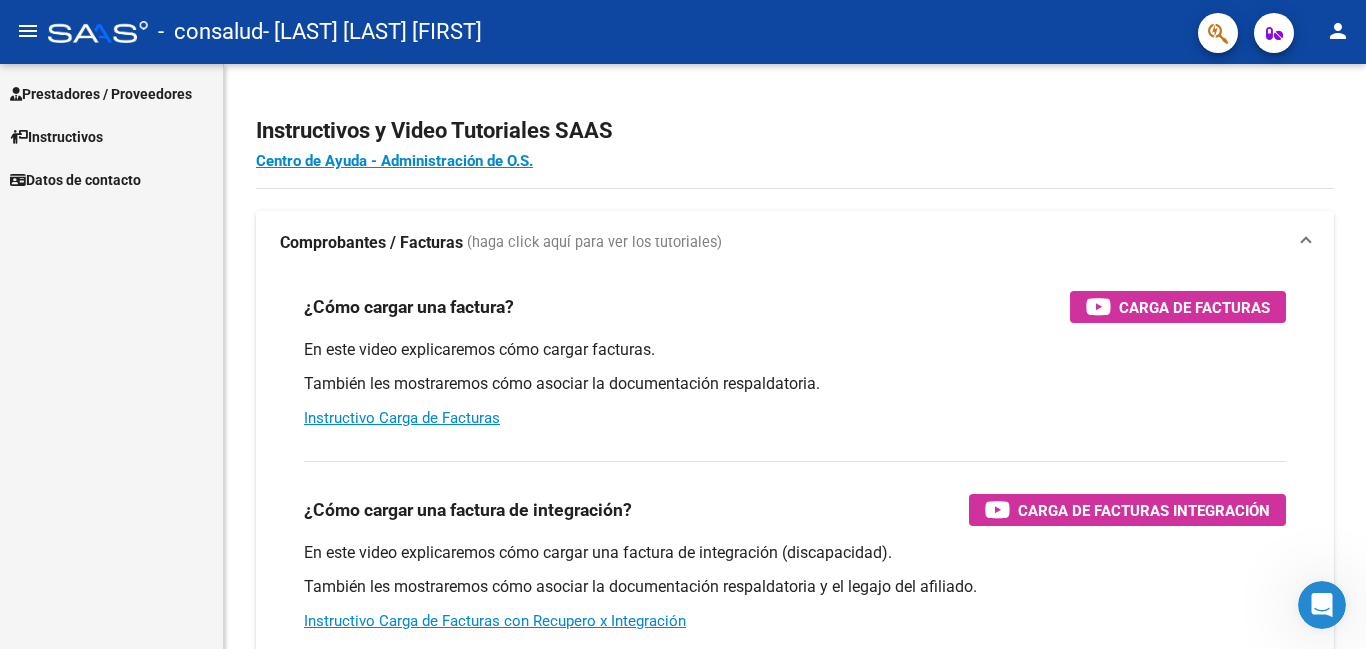 click on "Prestadores / Proveedores" at bounding box center (101, 94) 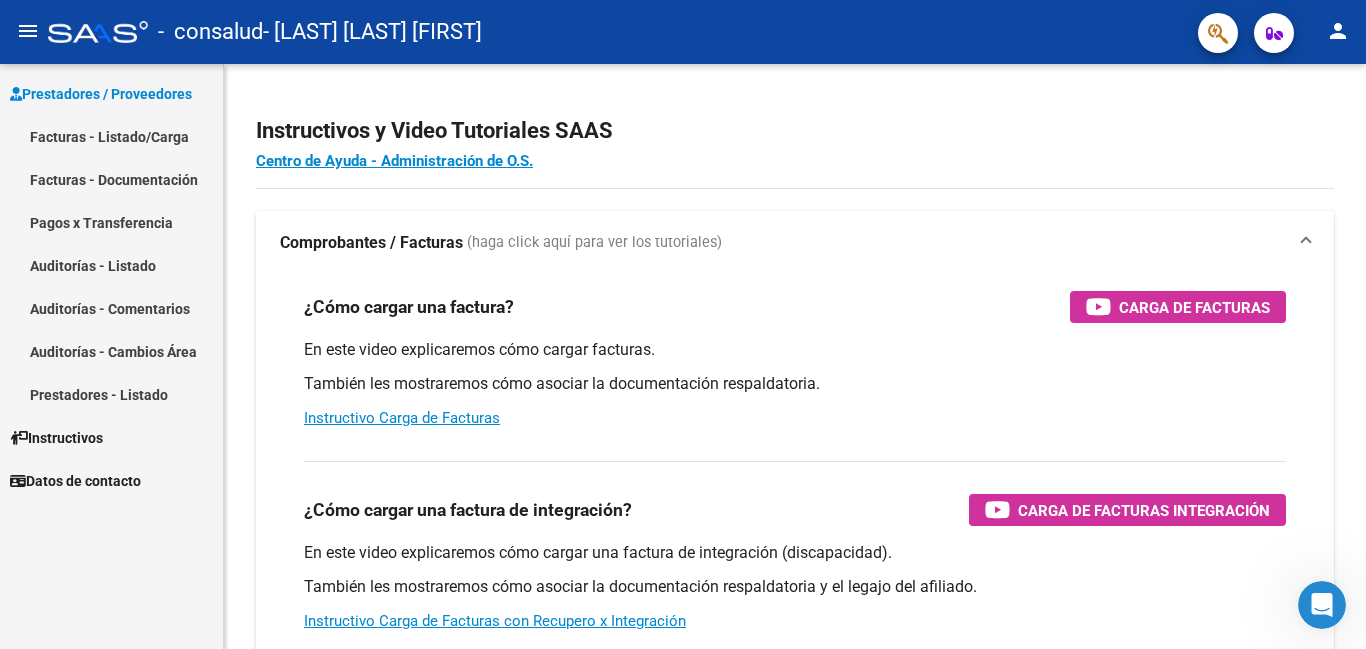 click on "Facturas - Documentación" at bounding box center [111, 179] 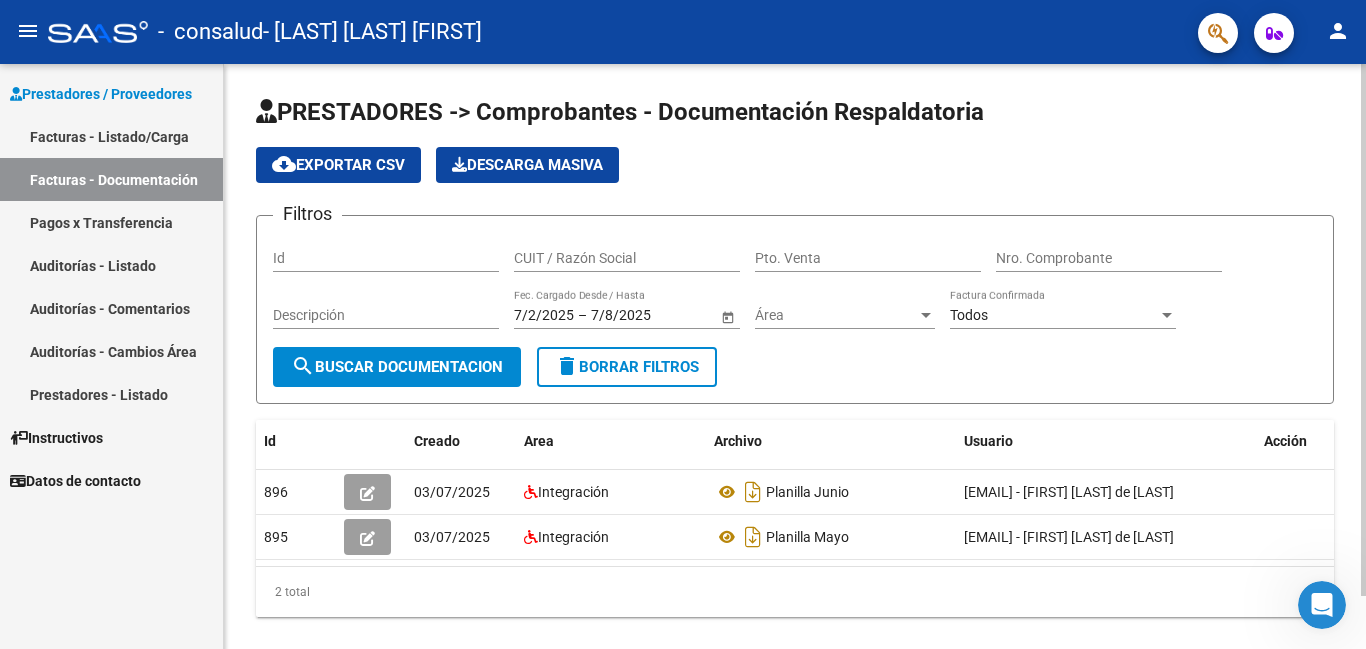 scroll, scrollTop: 58, scrollLeft: 0, axis: vertical 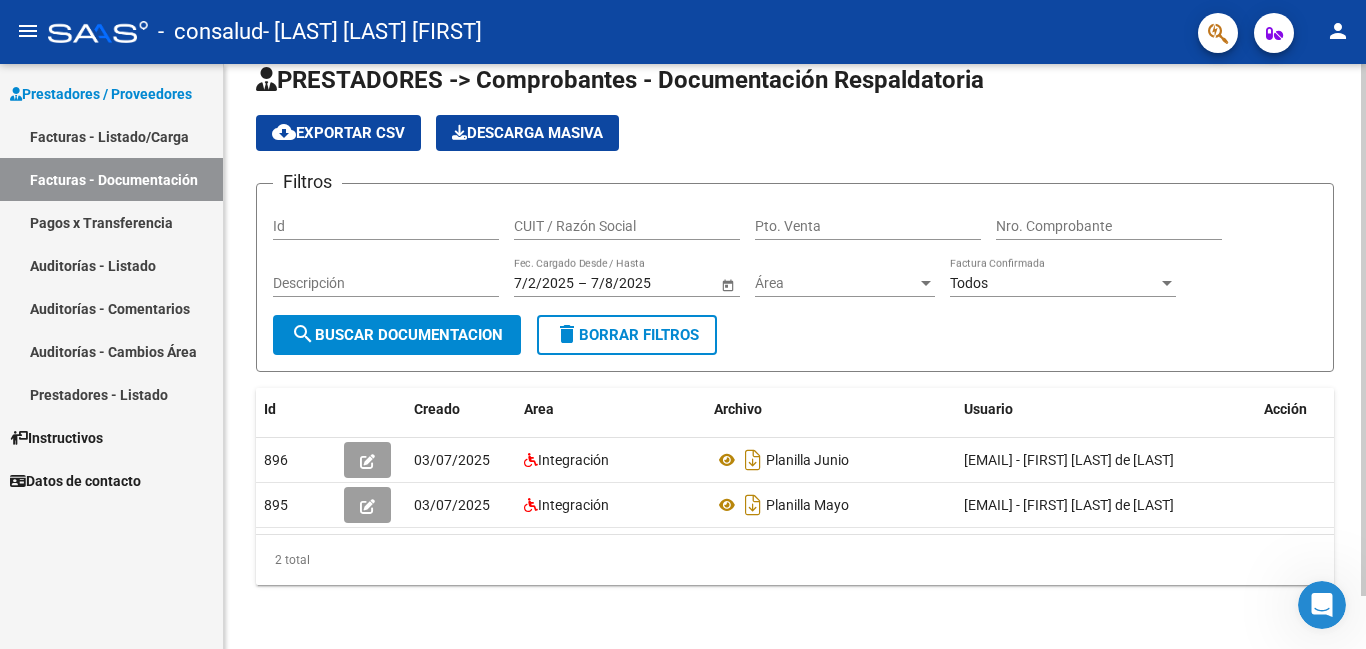 click on "search  Buscar Documentacion" 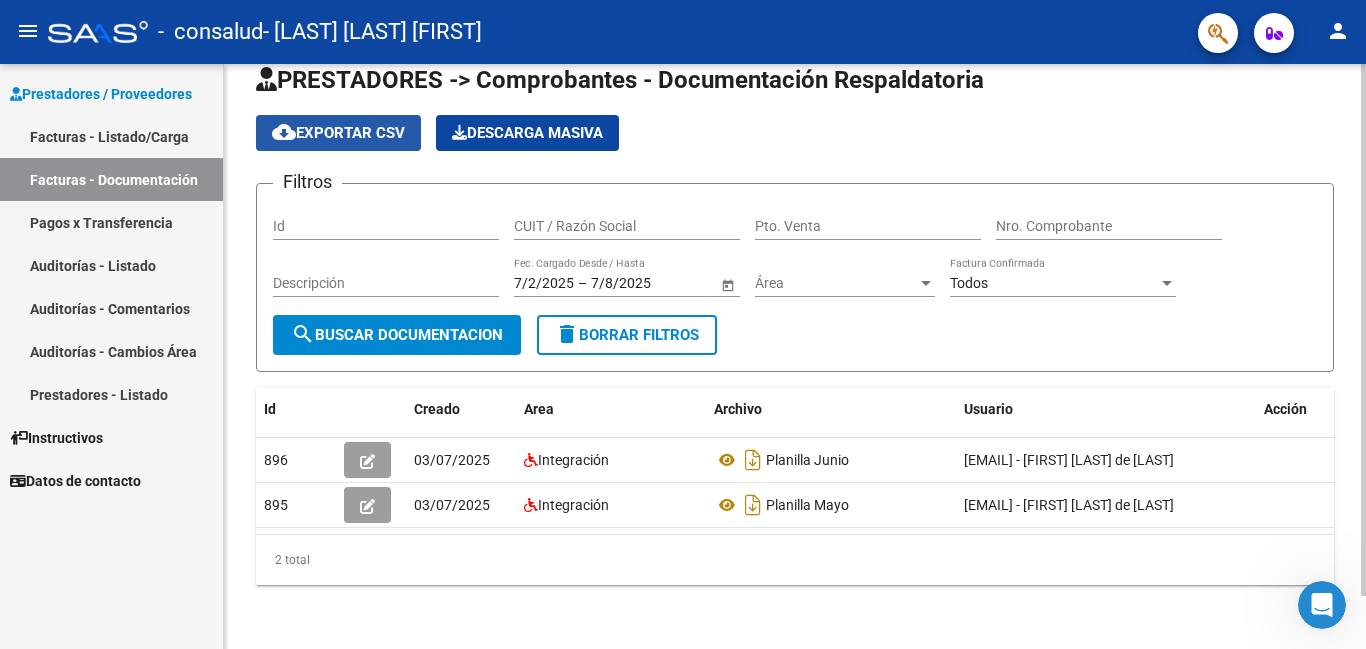click on "cloud_download  Exportar CSV" 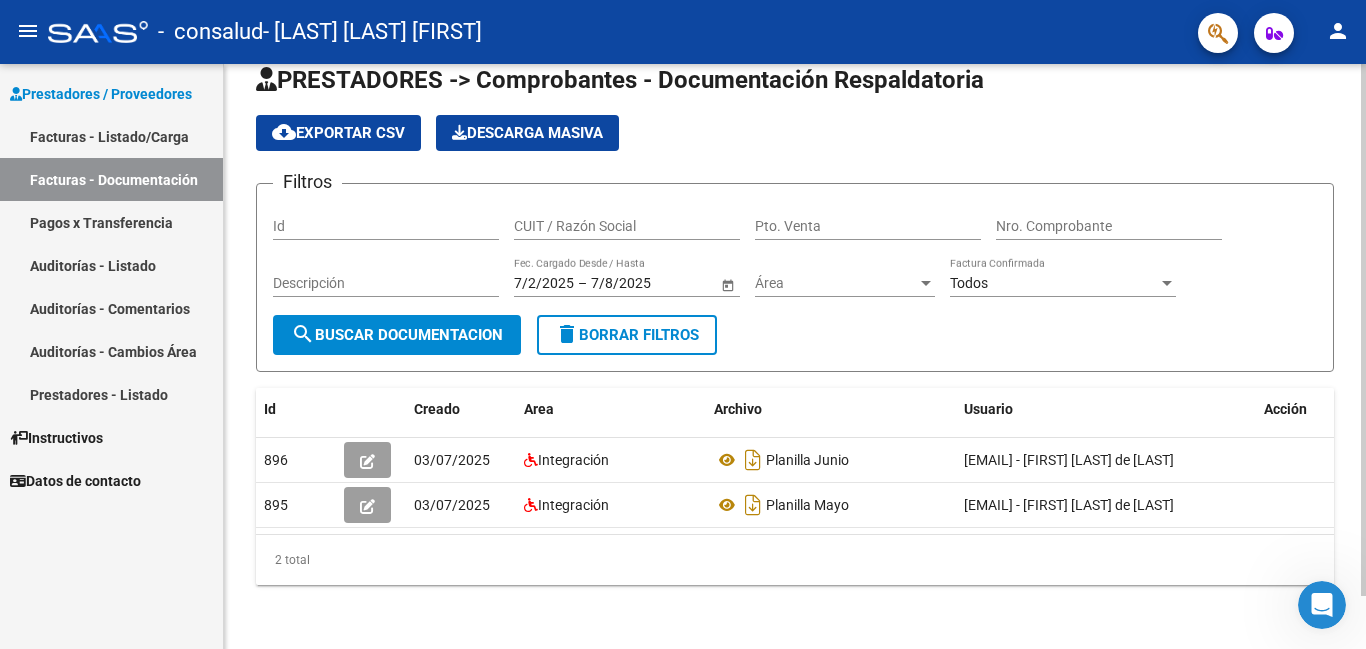 click on "PRESTADORES -> Comprobantes - Documentación Respaldatoria cloud_download  Exportar CSV   Descarga Masiva
Filtros Id CUIT / Razón Social Pto. Venta Nro. Comprobante Descripción [DATE] [DATE] – [DATE] [DATE] Fec. Cargado Desde / Hasta Área Área Todos Factura Confirmada search  Buscar Documentacion  delete  Borrar Filtros" 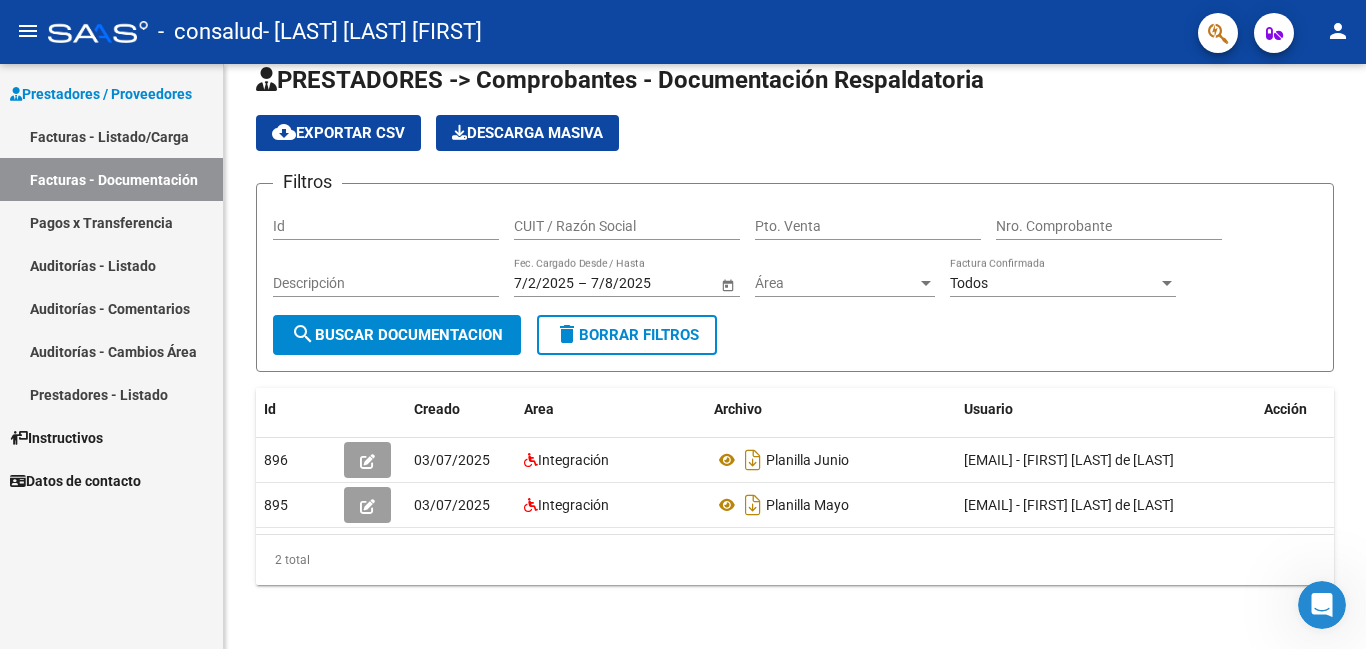 click on "Facturas - Listado/Carga" at bounding box center [111, 136] 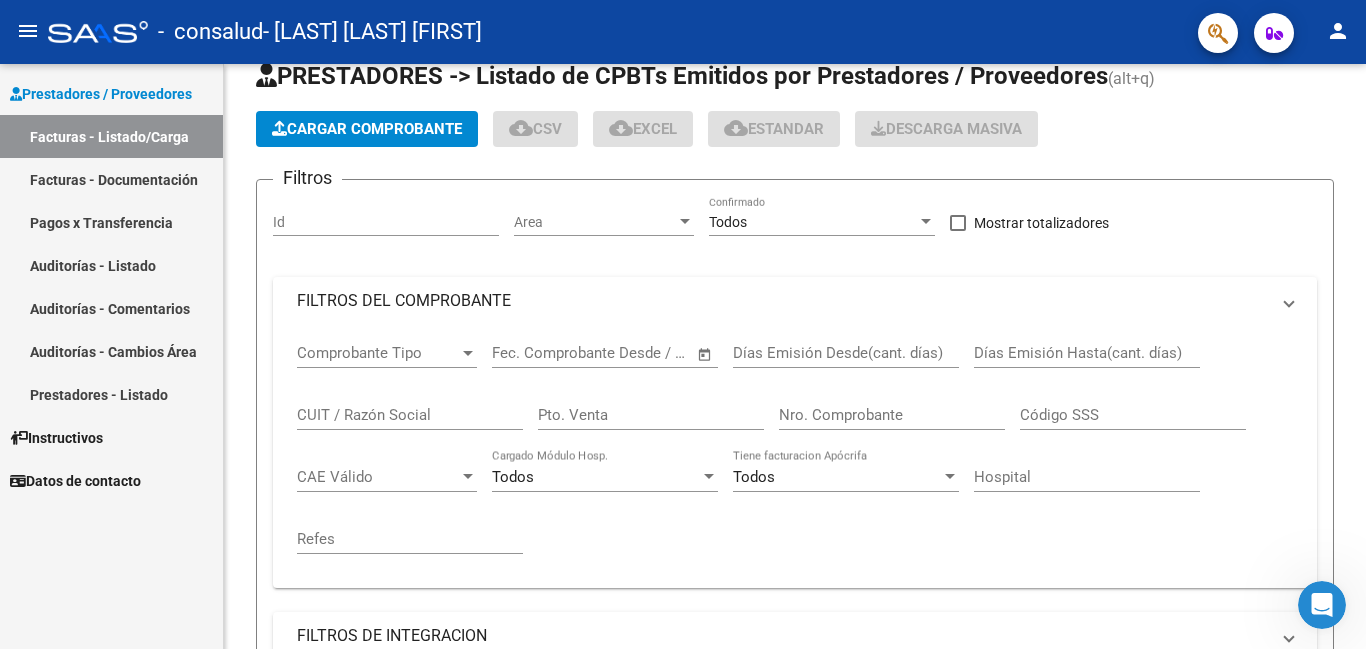 scroll, scrollTop: 0, scrollLeft: 0, axis: both 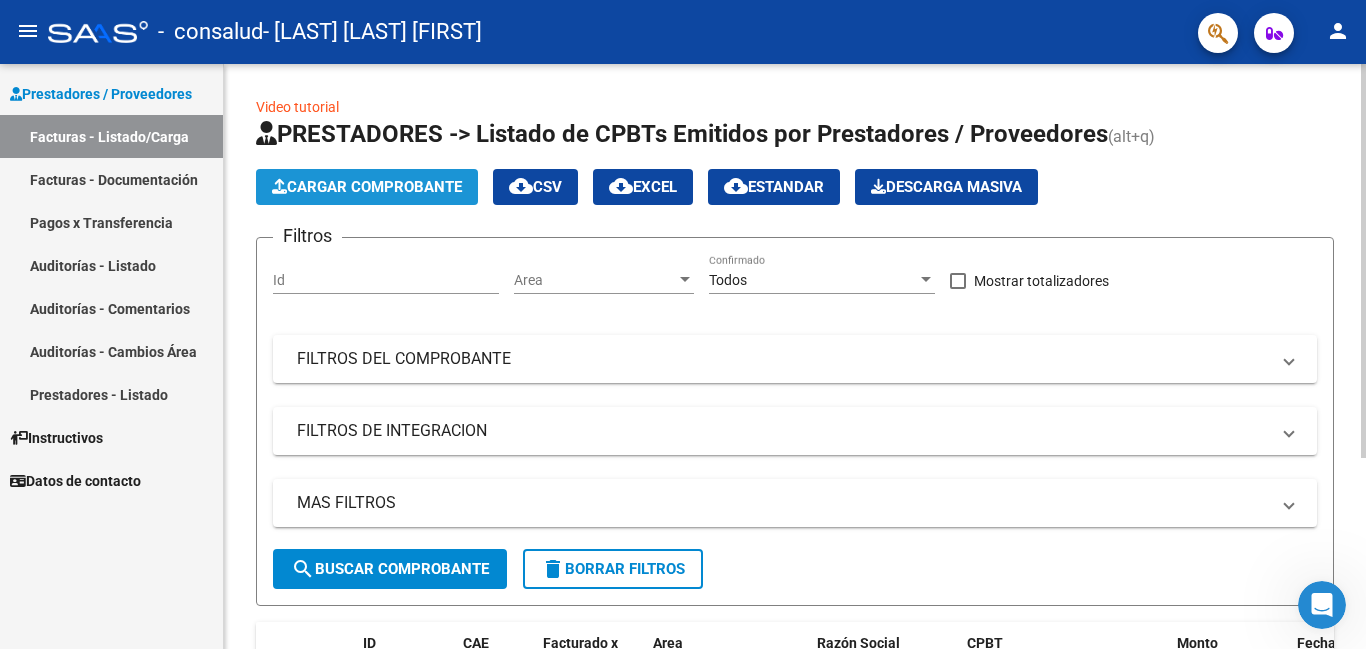 click on "Cargar Comprobante" 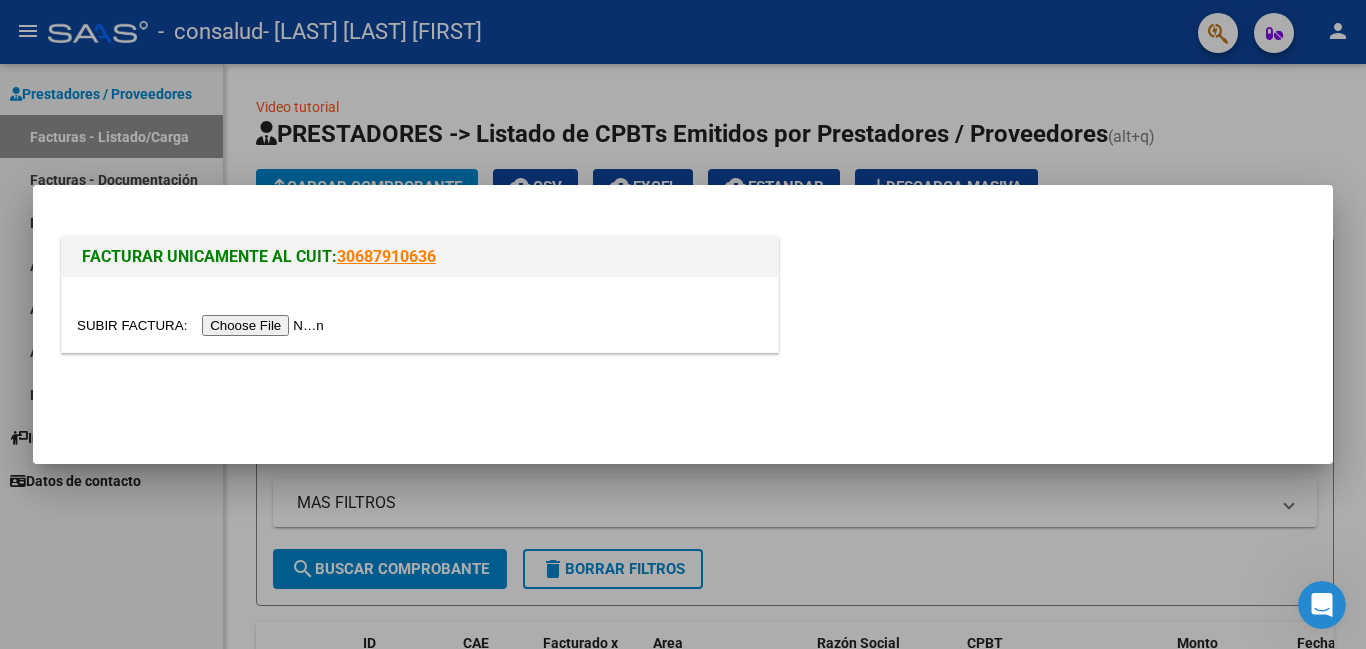 click at bounding box center (203, 325) 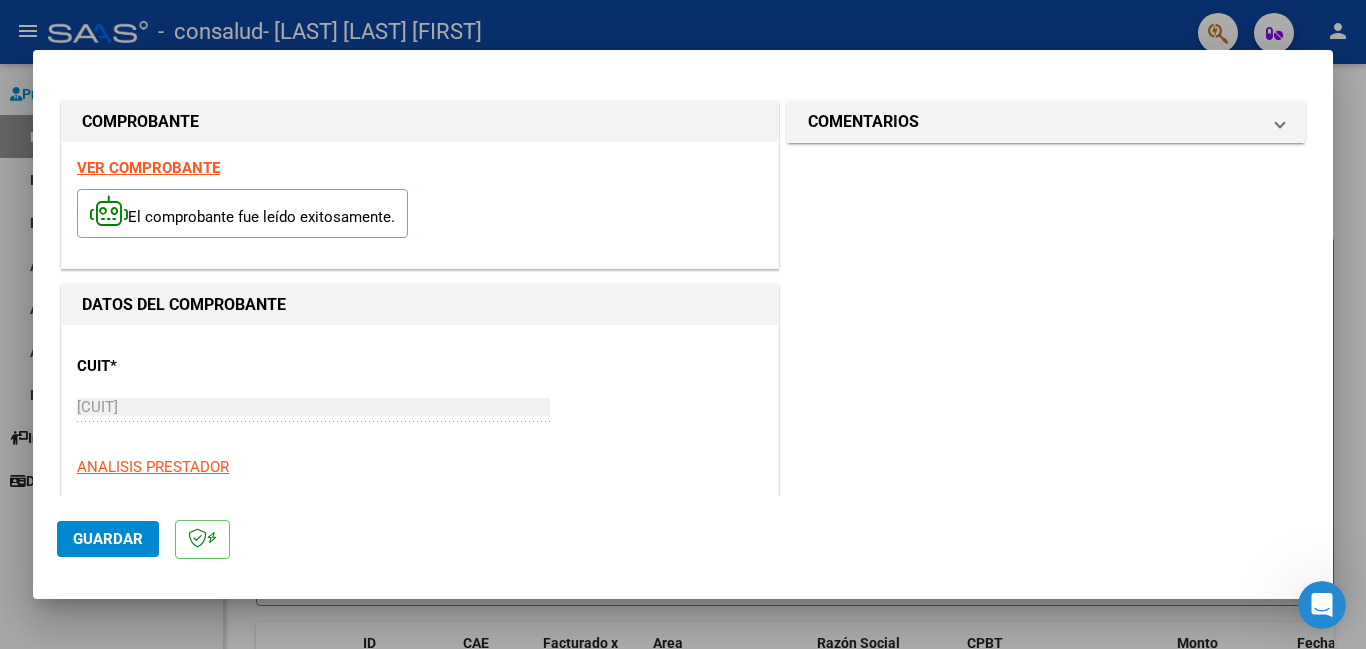 click on "Guardar" 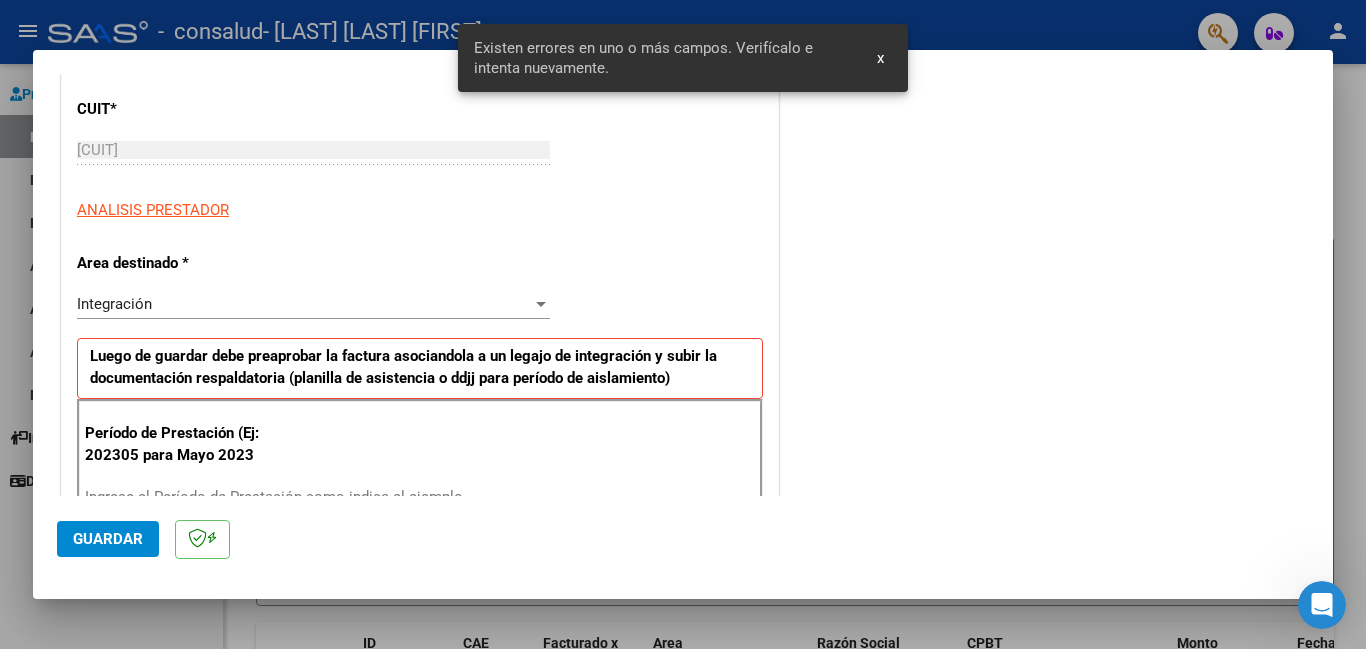 scroll, scrollTop: 248, scrollLeft: 0, axis: vertical 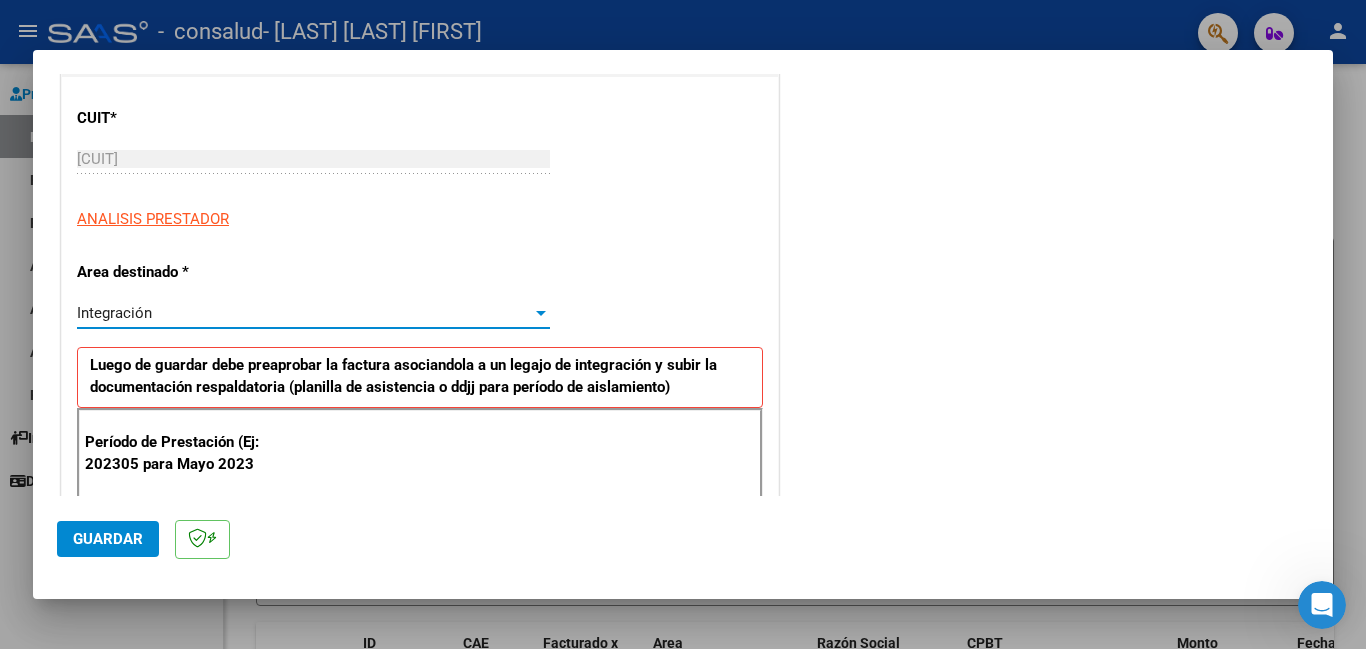 click at bounding box center (541, 313) 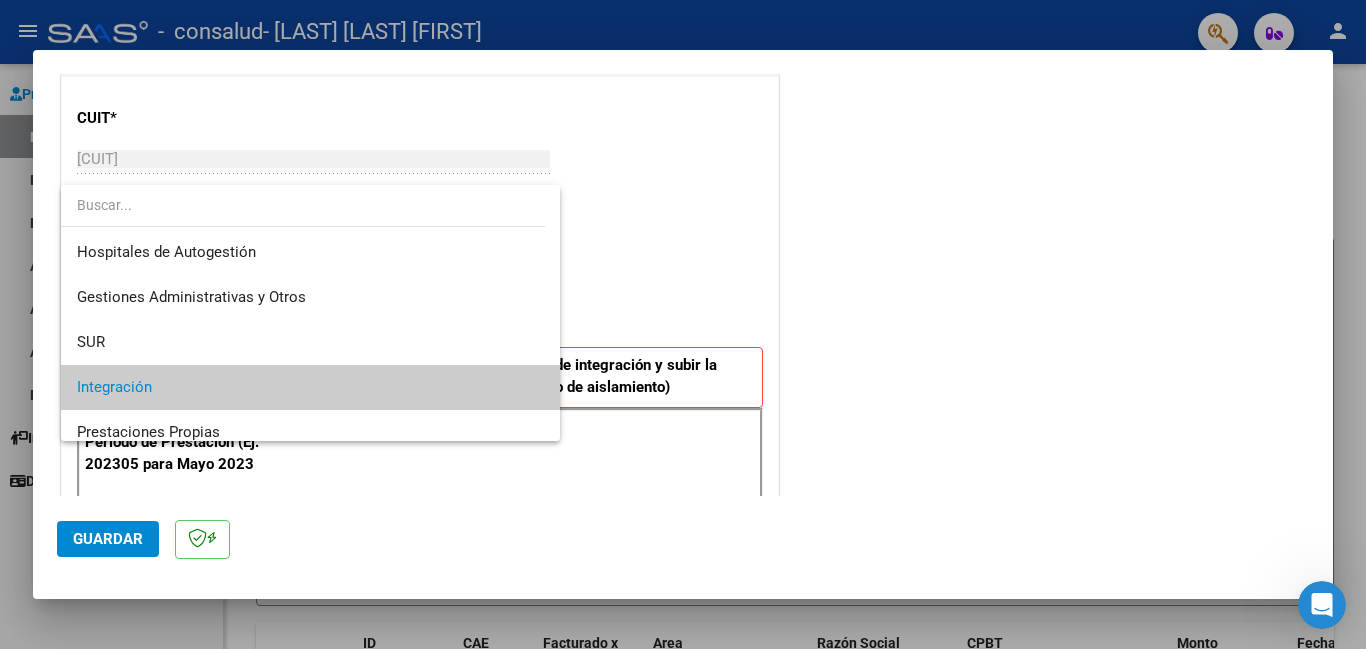 scroll, scrollTop: 75, scrollLeft: 0, axis: vertical 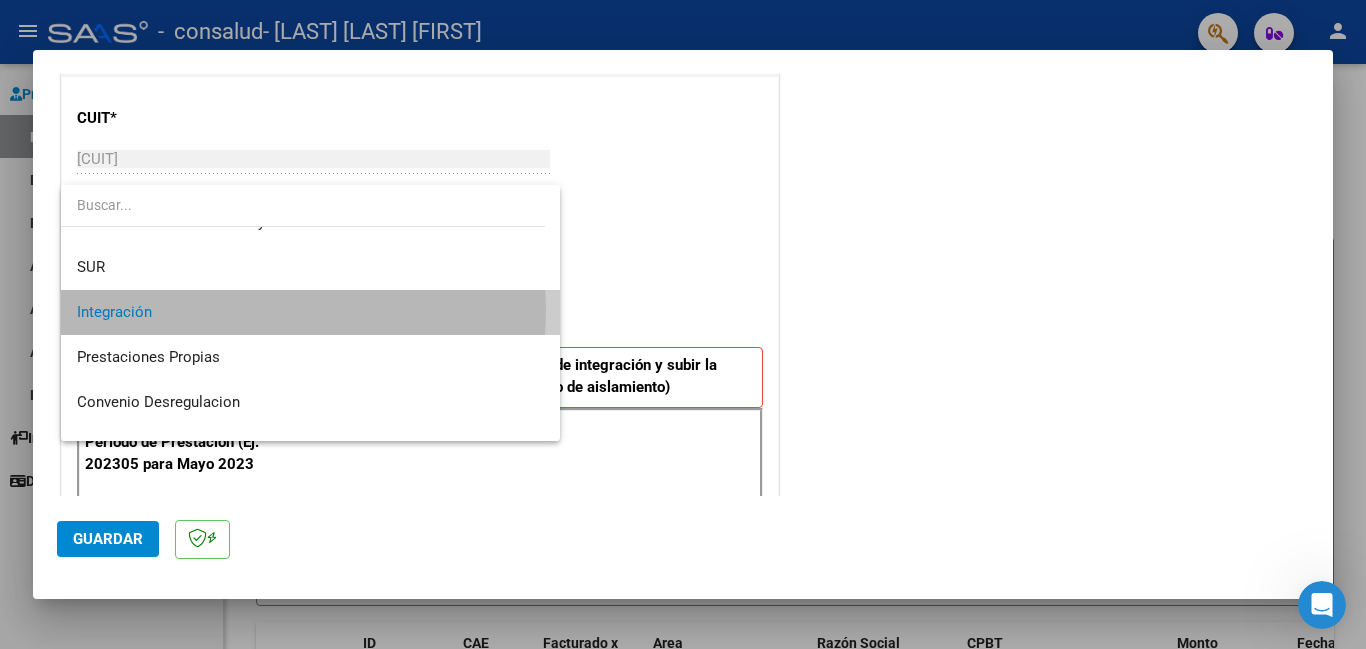 click on "Integración" at bounding box center [310, 312] 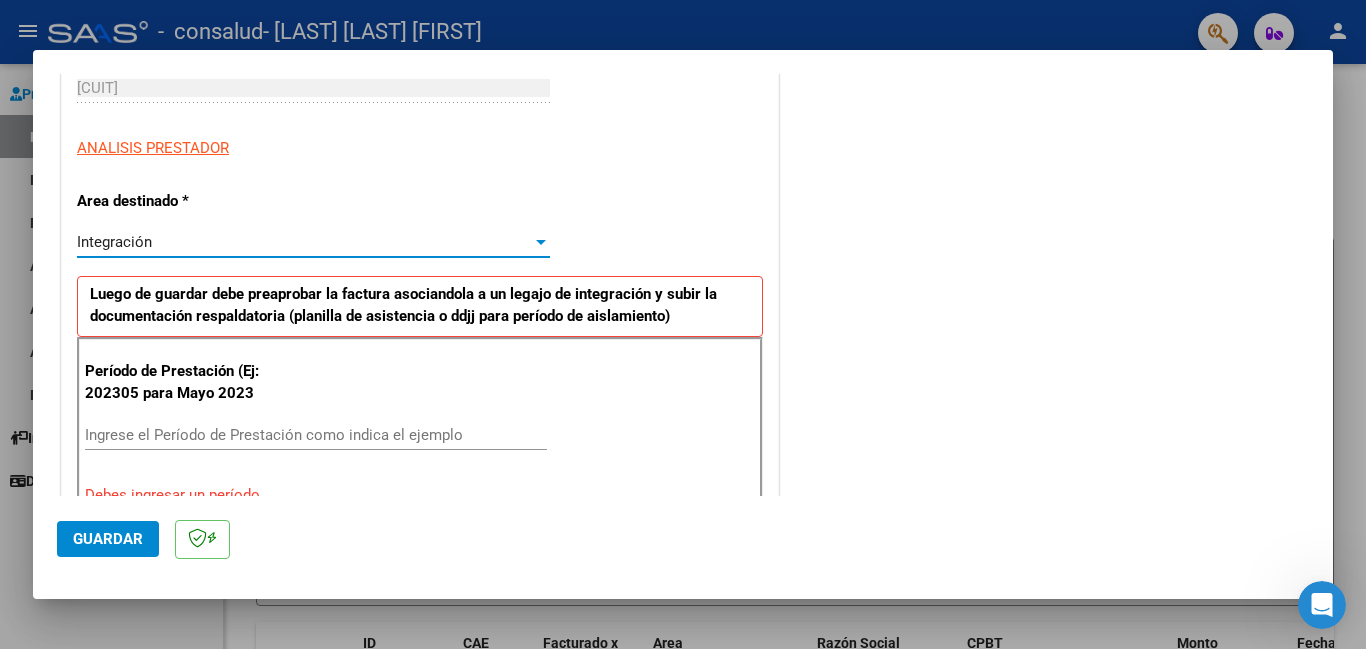 scroll, scrollTop: 448, scrollLeft: 0, axis: vertical 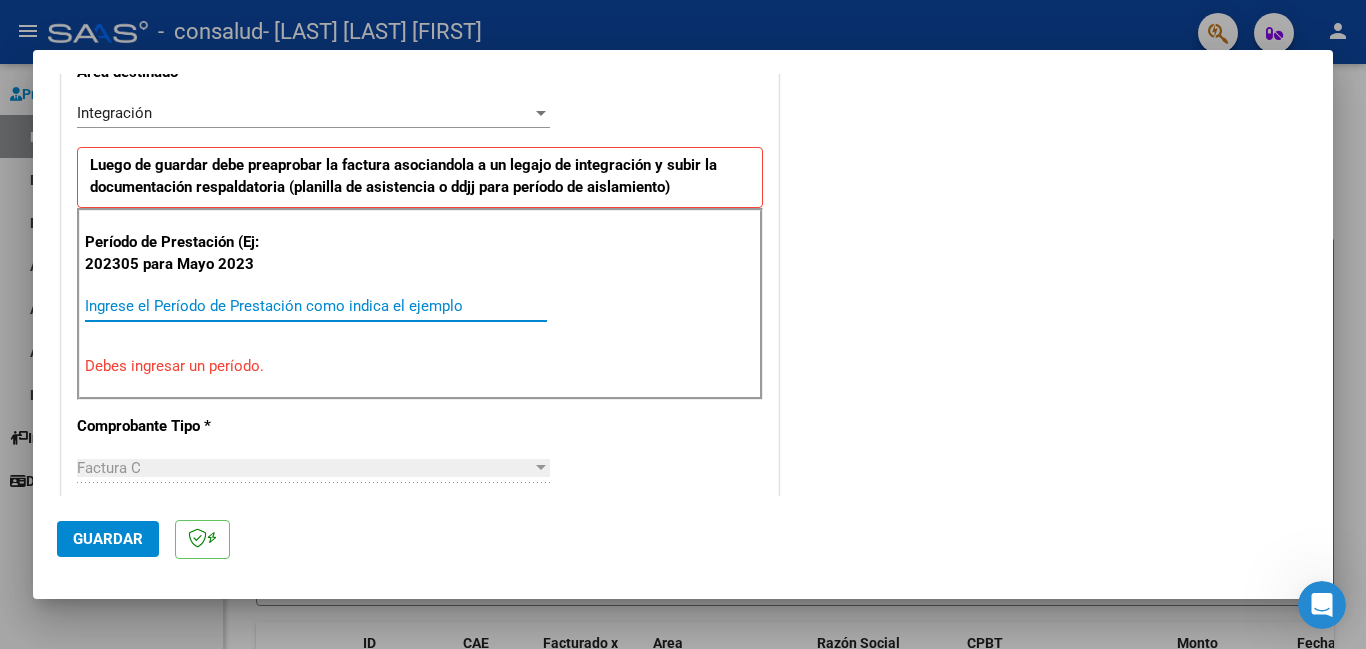 click on "Ingrese el Período de Prestación como indica el ejemplo" at bounding box center [316, 306] 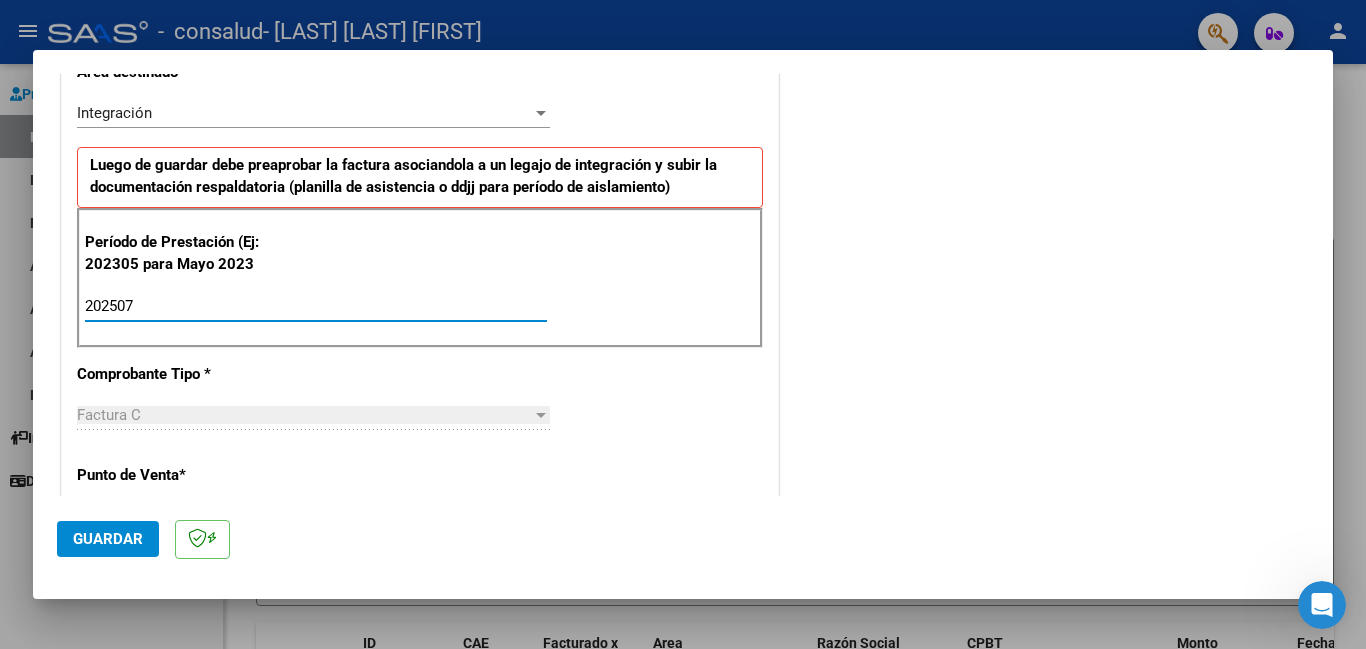type on "202507" 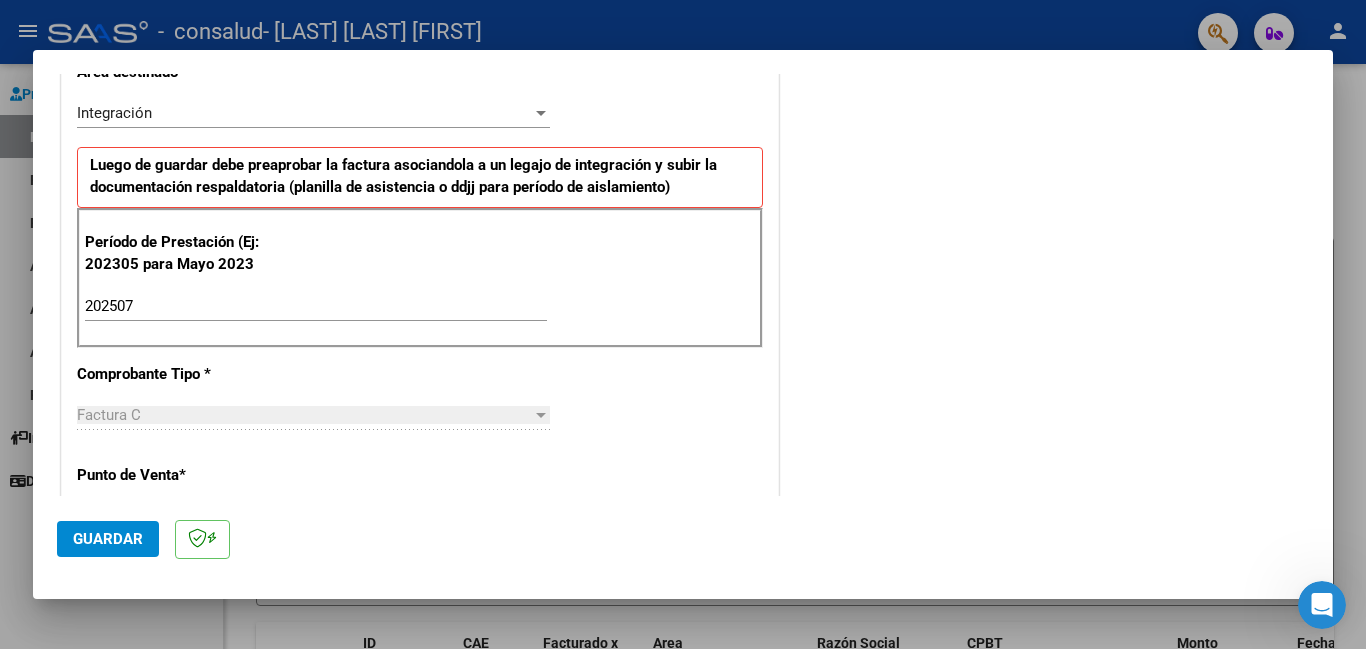 click on "Factura C" at bounding box center [304, 415] 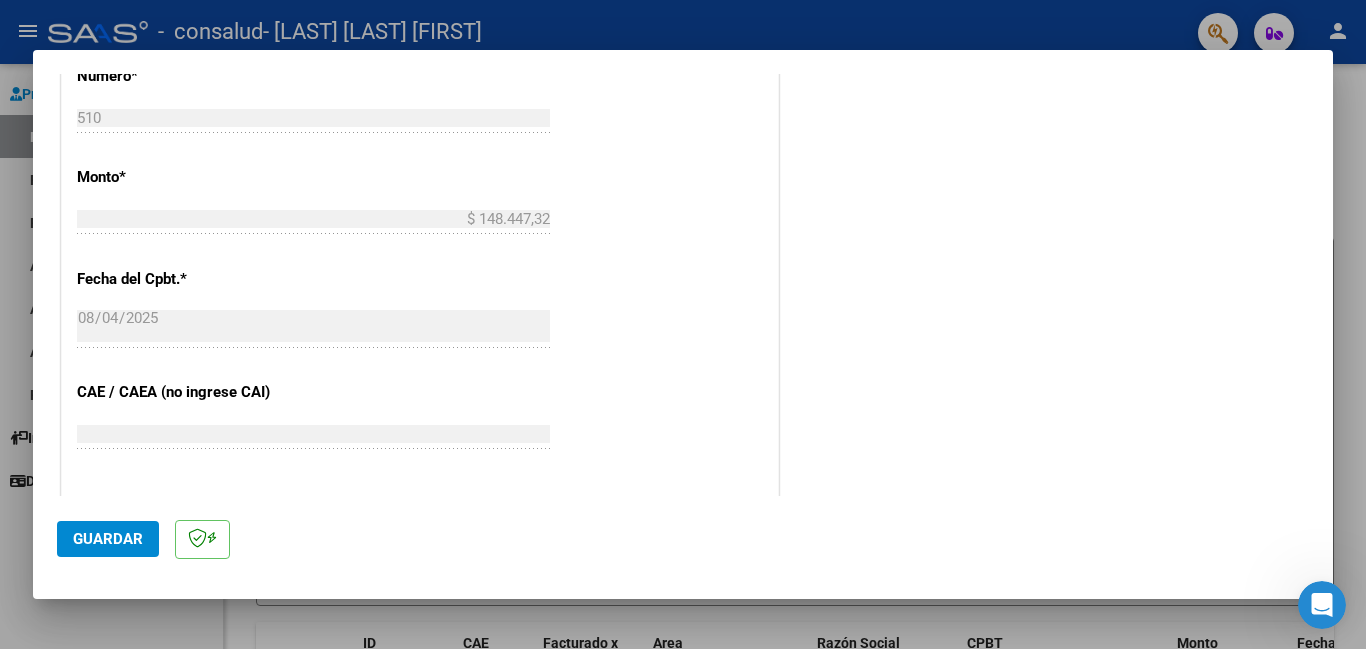scroll, scrollTop: 1148, scrollLeft: 0, axis: vertical 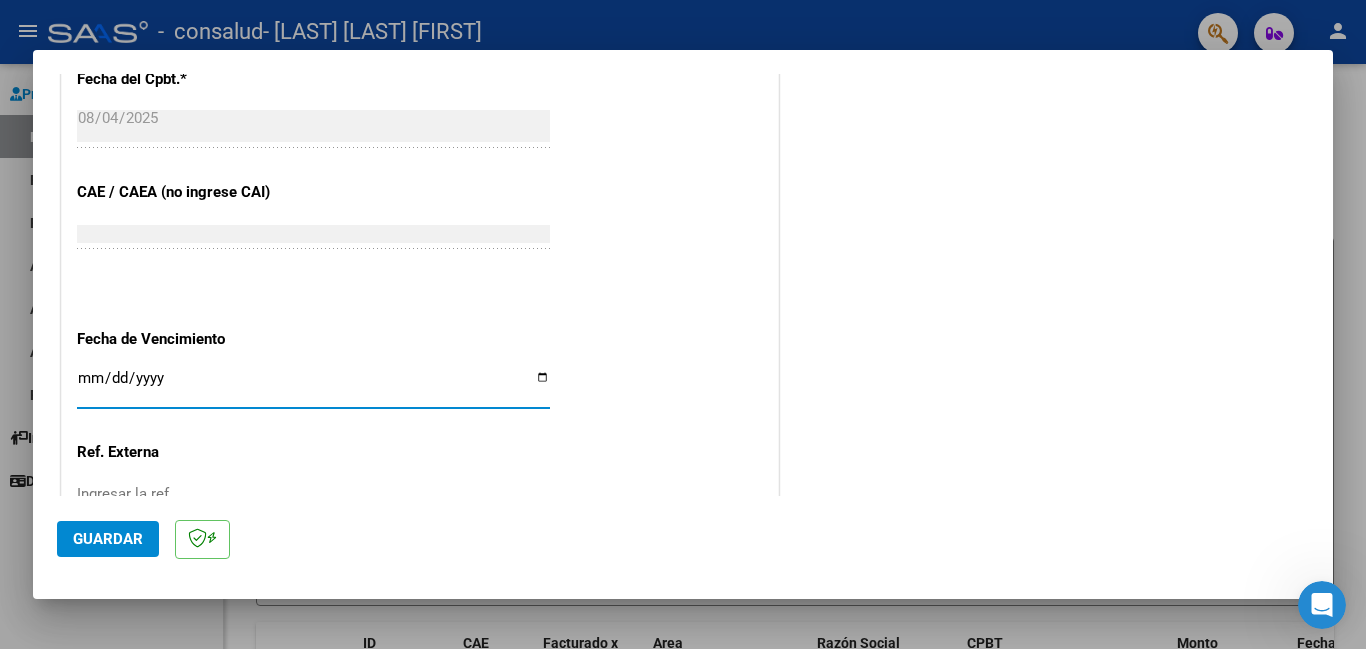 click on "Ingresar la fecha" at bounding box center [313, 386] 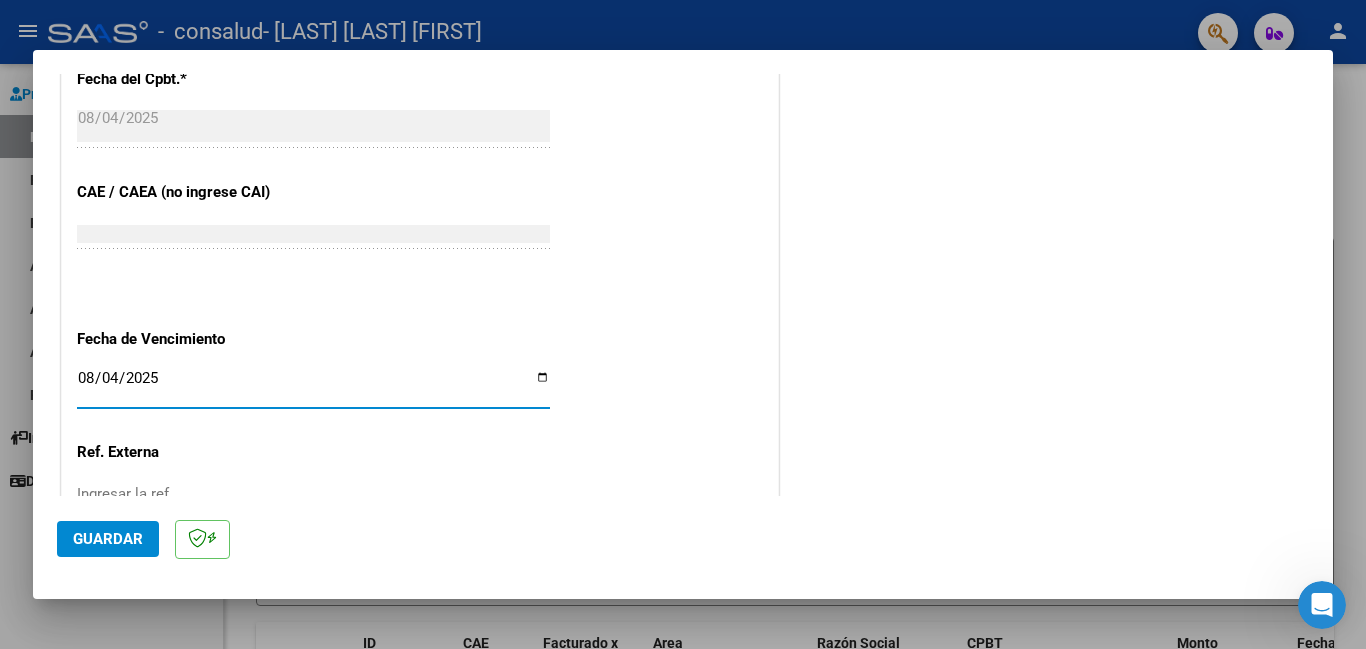 scroll, scrollTop: 1301, scrollLeft: 0, axis: vertical 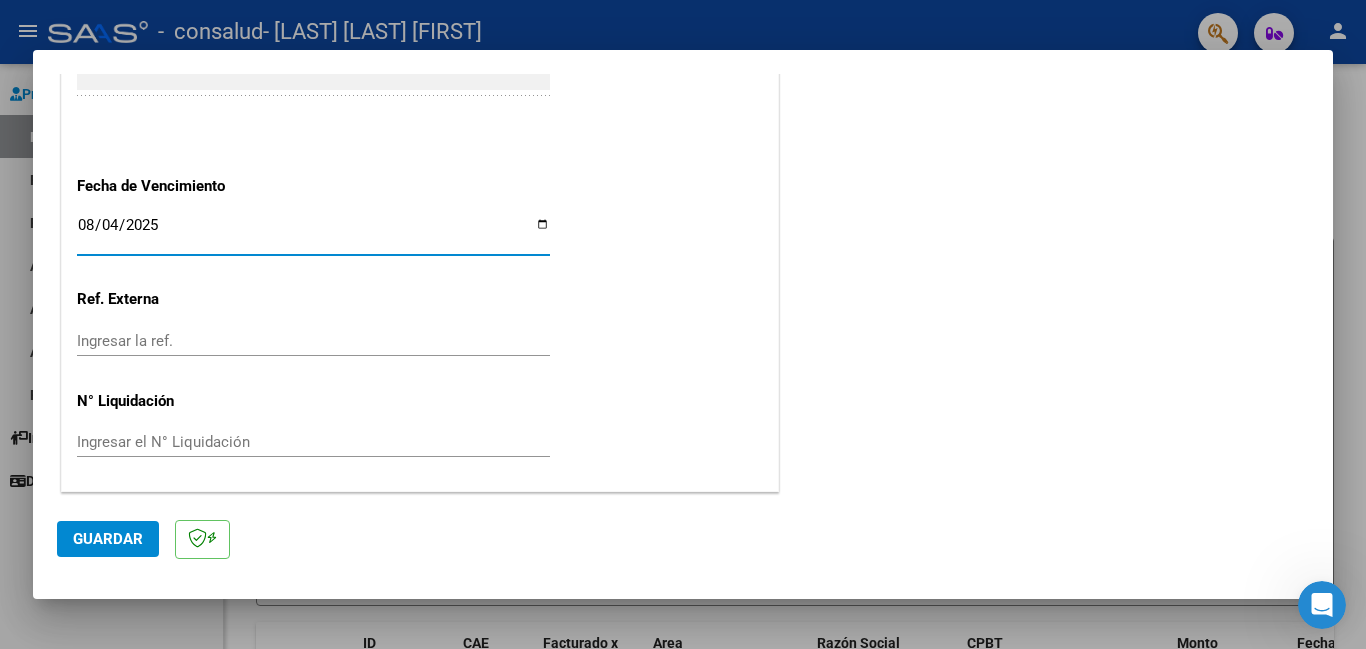 click on "Guardar" 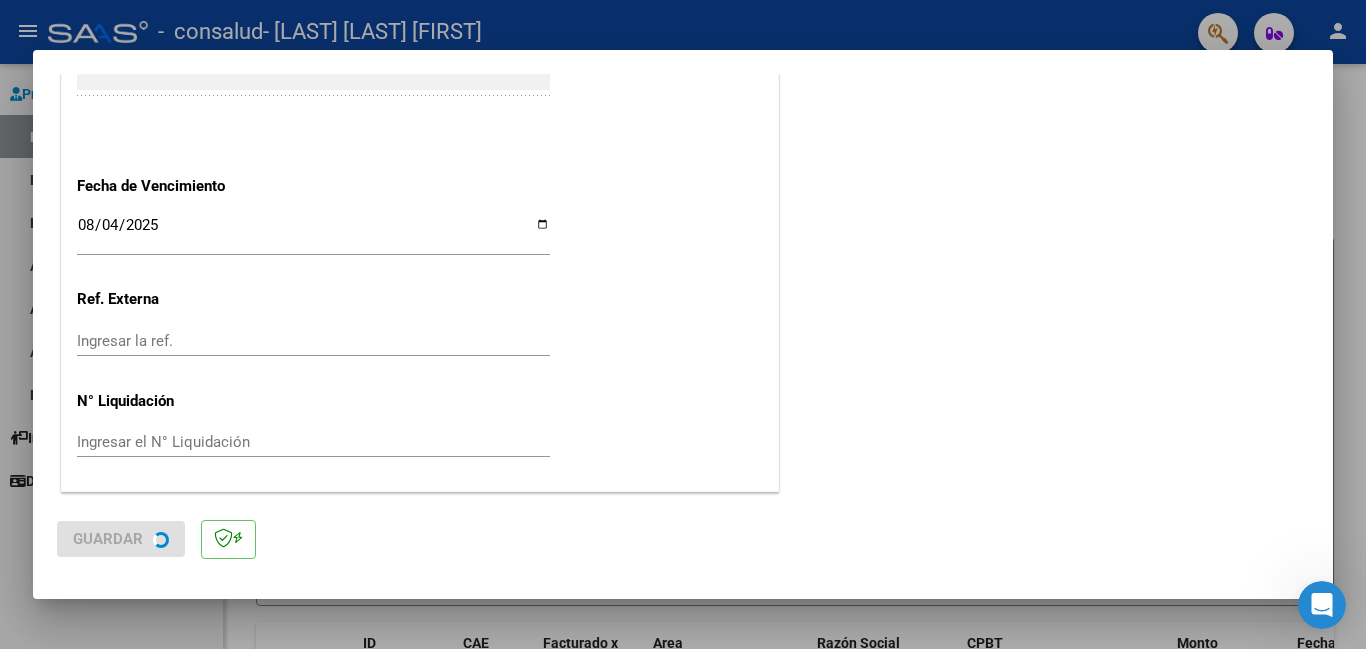 scroll, scrollTop: 0, scrollLeft: 0, axis: both 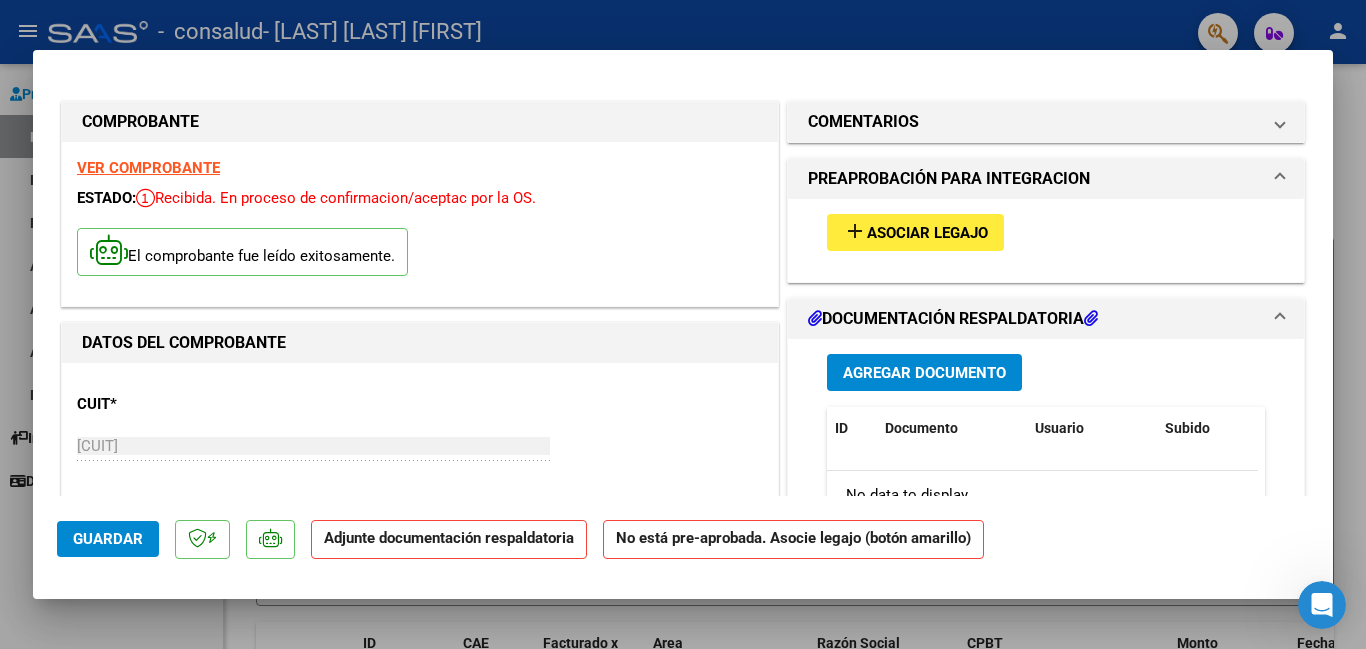 click on "Agregar Documento" at bounding box center (924, 373) 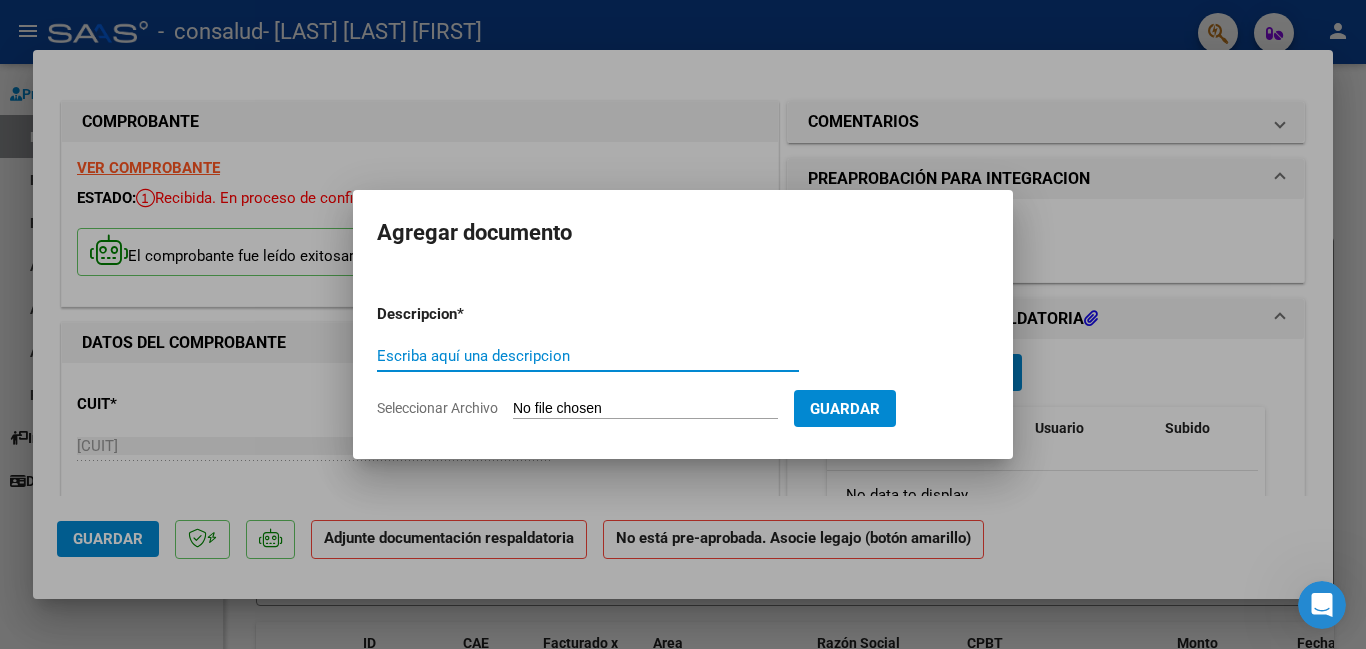 click at bounding box center (683, 324) 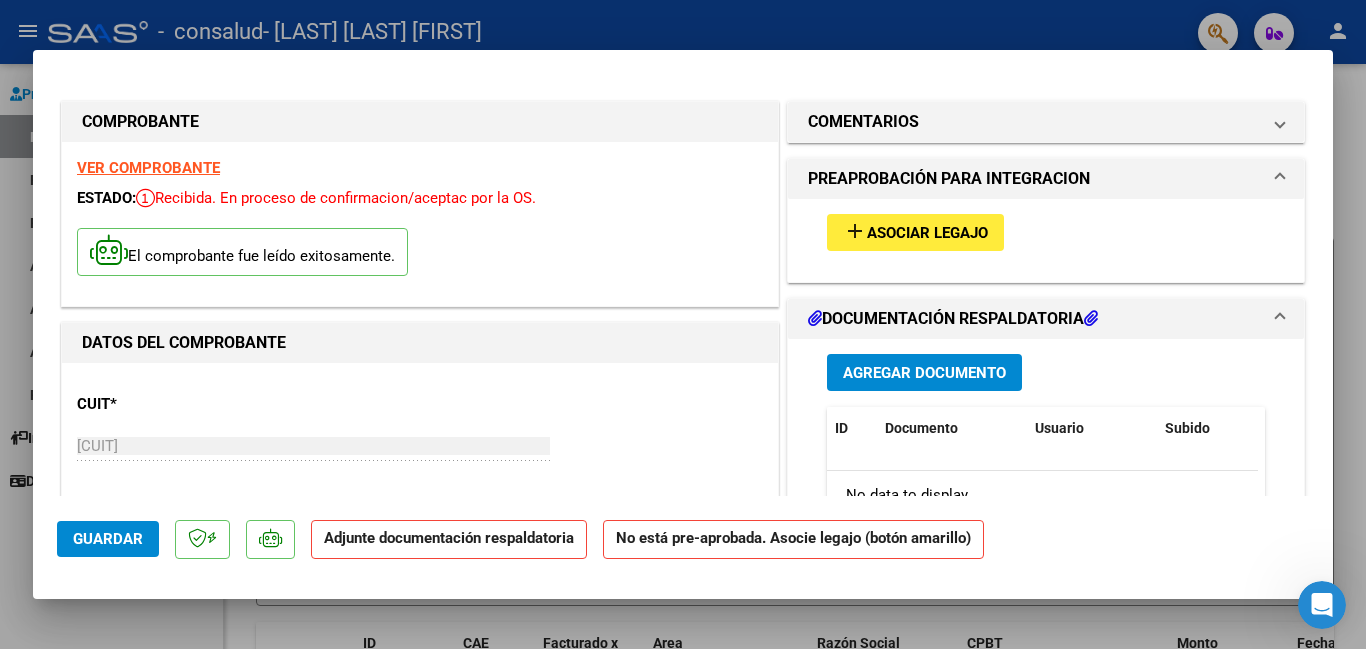 click at bounding box center (1091, 318) 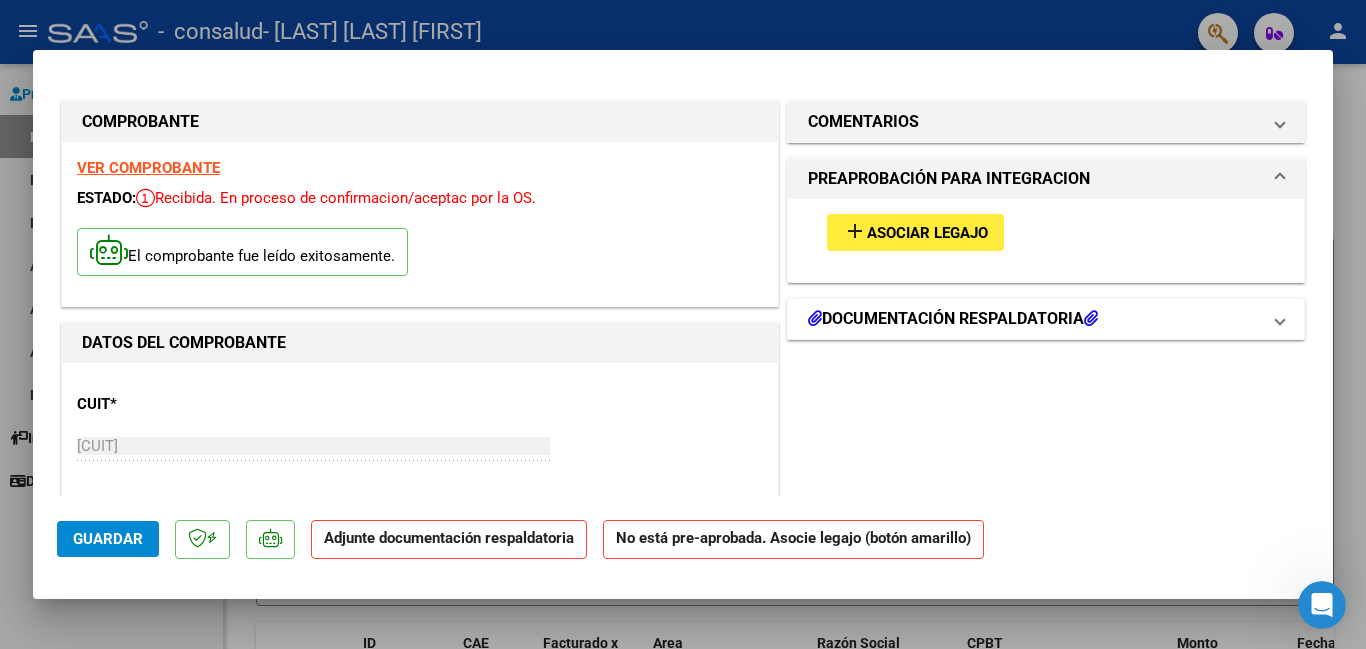 click at bounding box center (1091, 318) 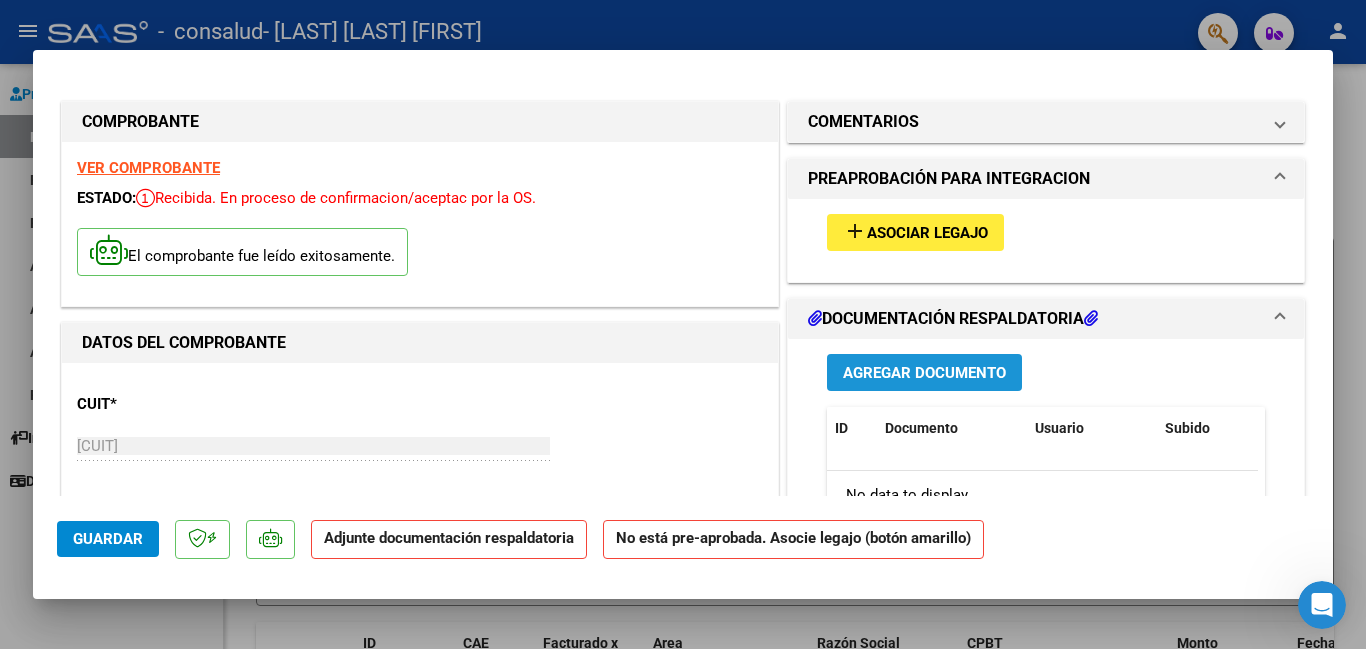 click on "Agregar Documento" at bounding box center (924, 373) 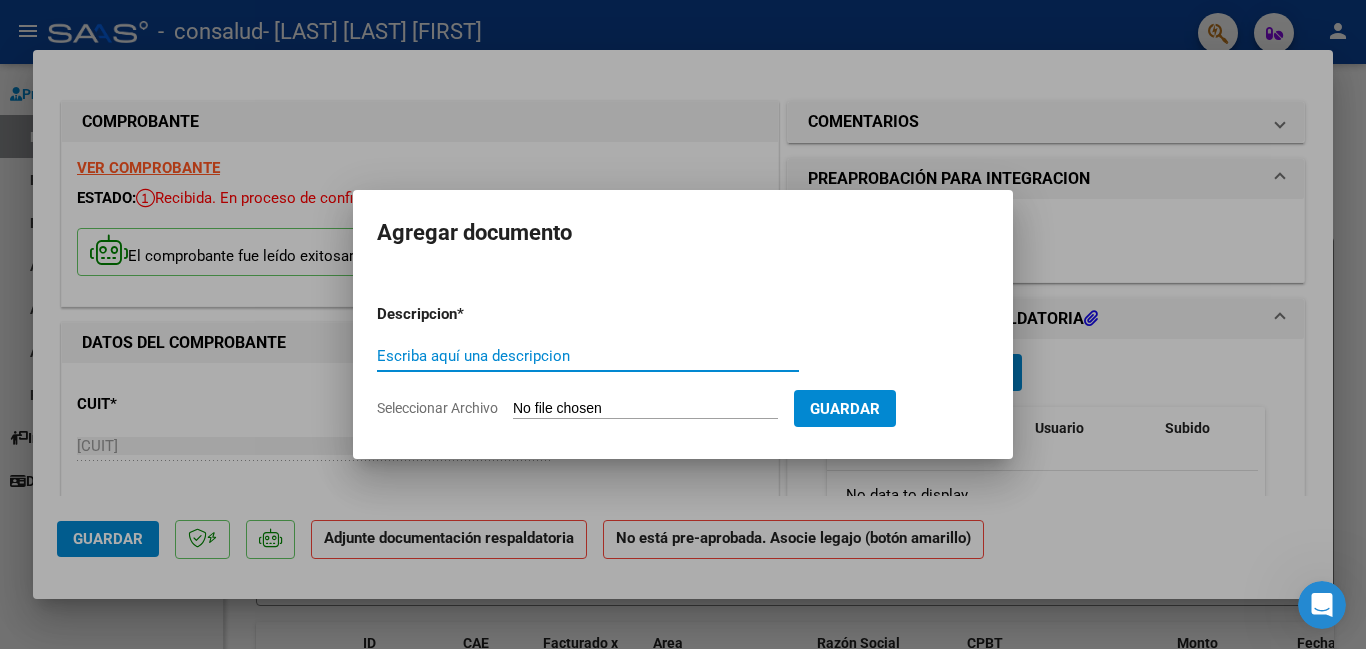 click on "Escriba aquí una descripcion" at bounding box center (588, 356) 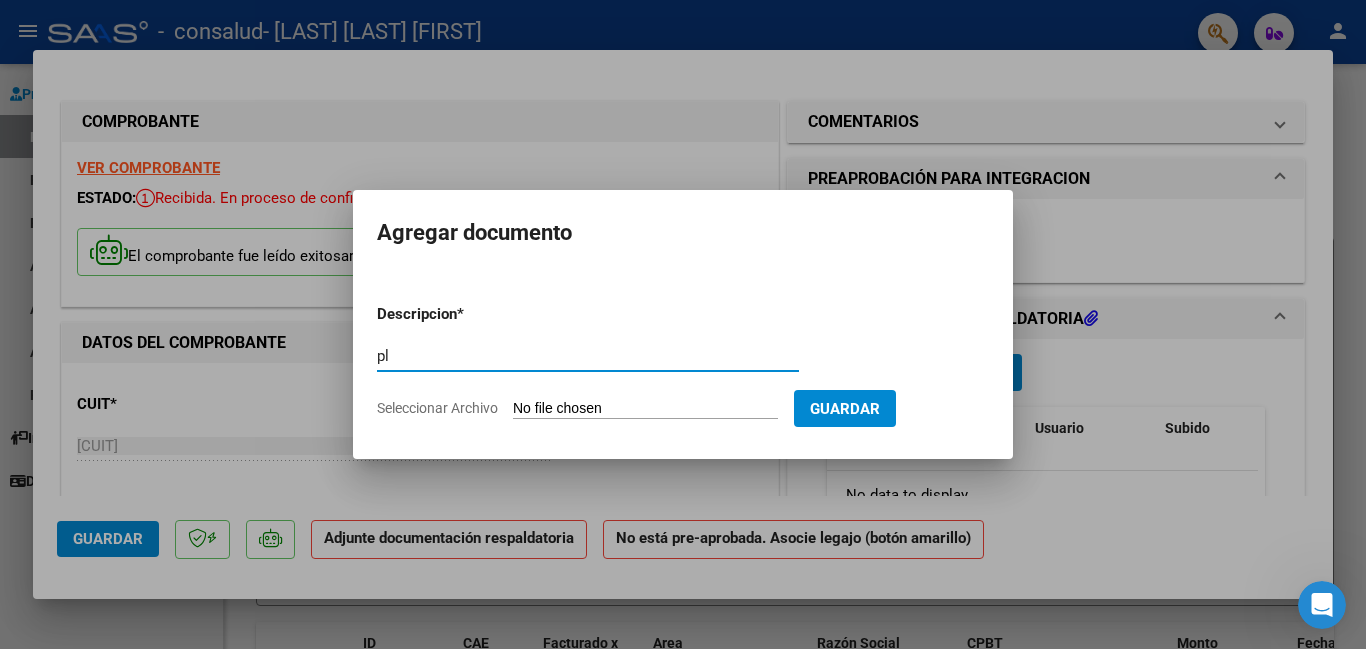 type on "p" 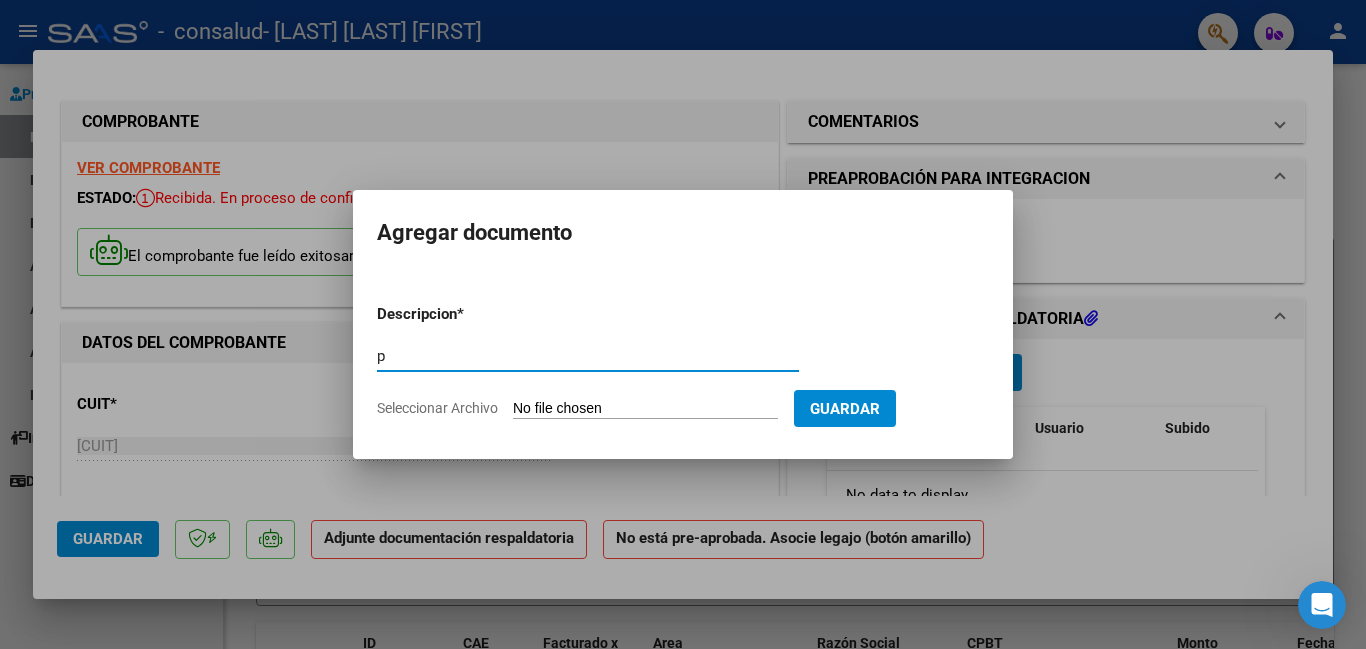 type 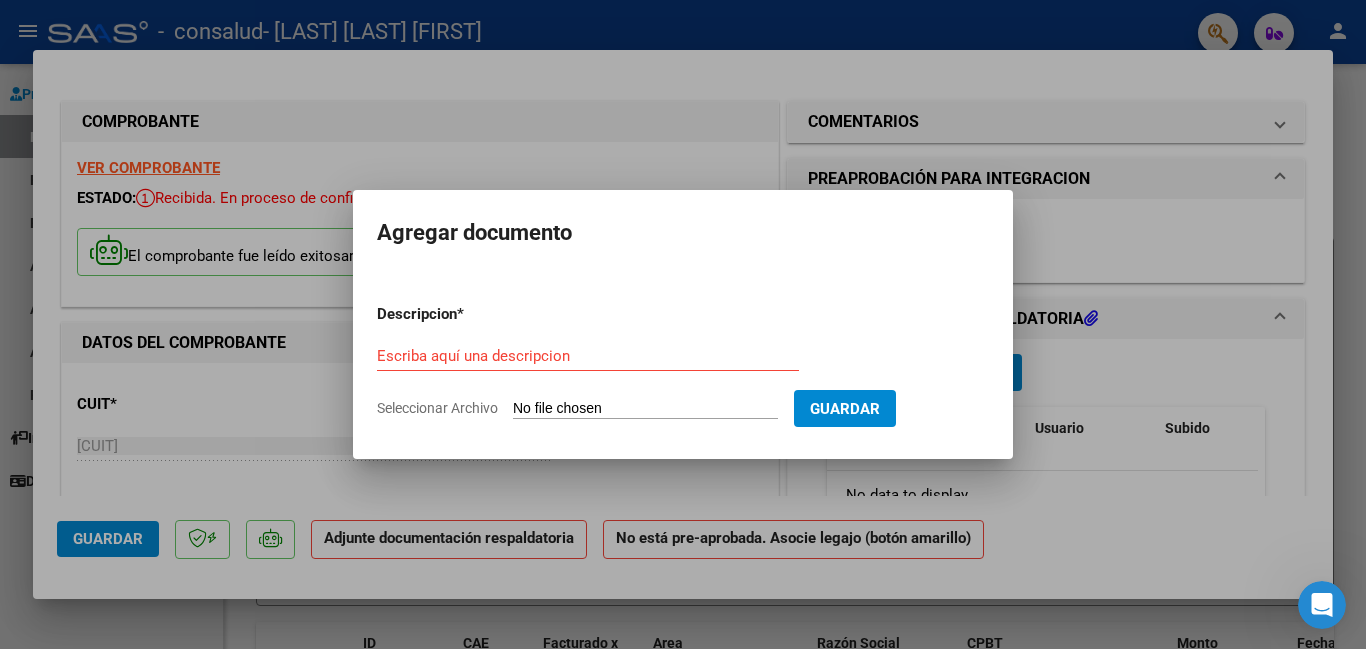 click on "Seleccionar Archivo" 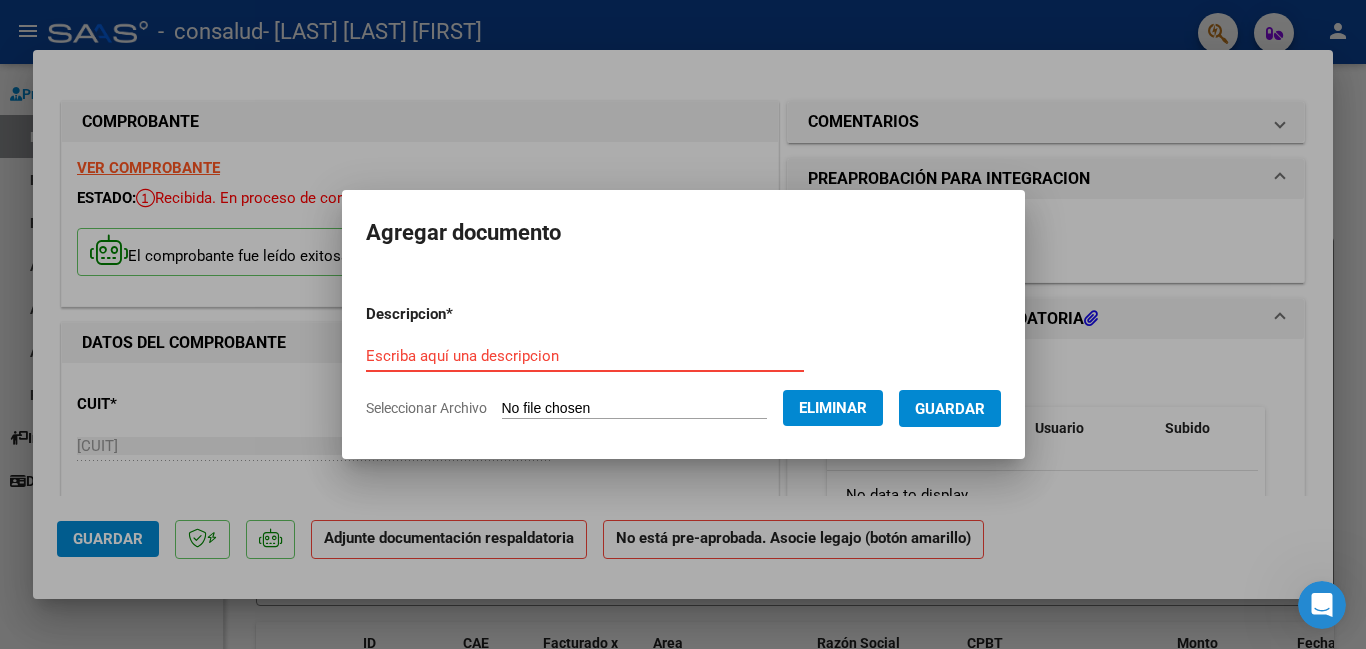 click on "Escriba aquí una descripcion" at bounding box center (585, 356) 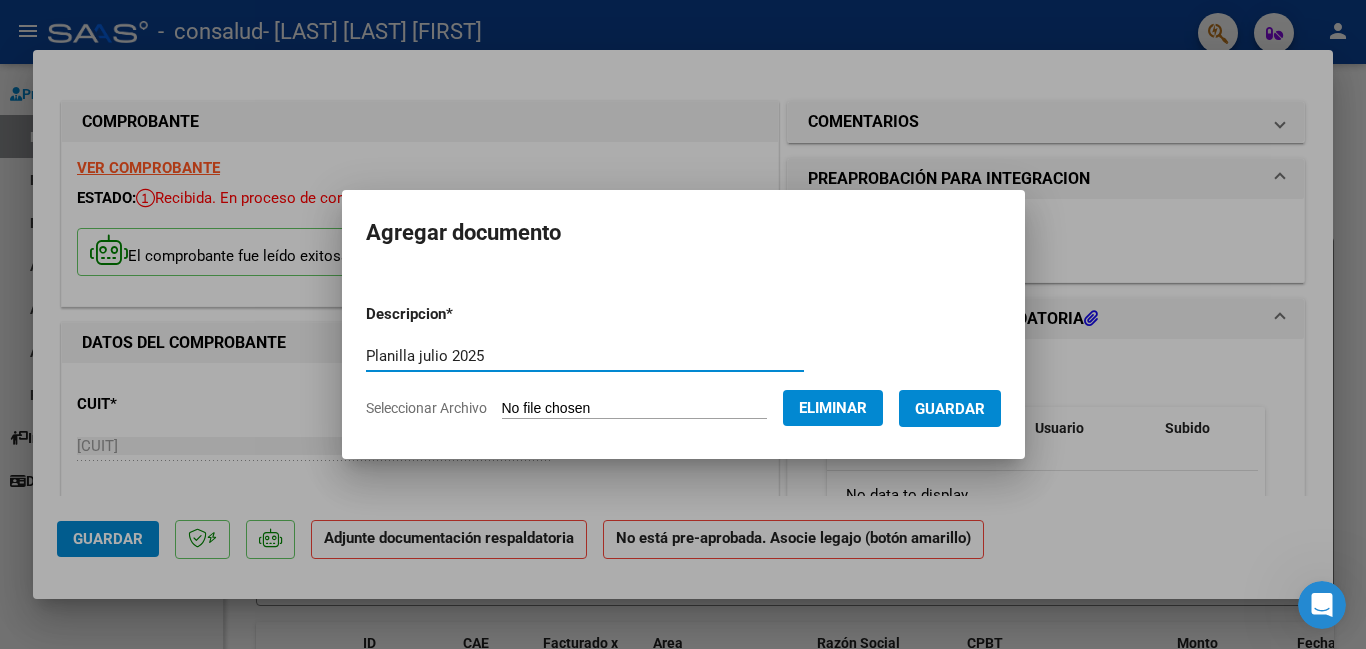 type on "Planilla julio 2025" 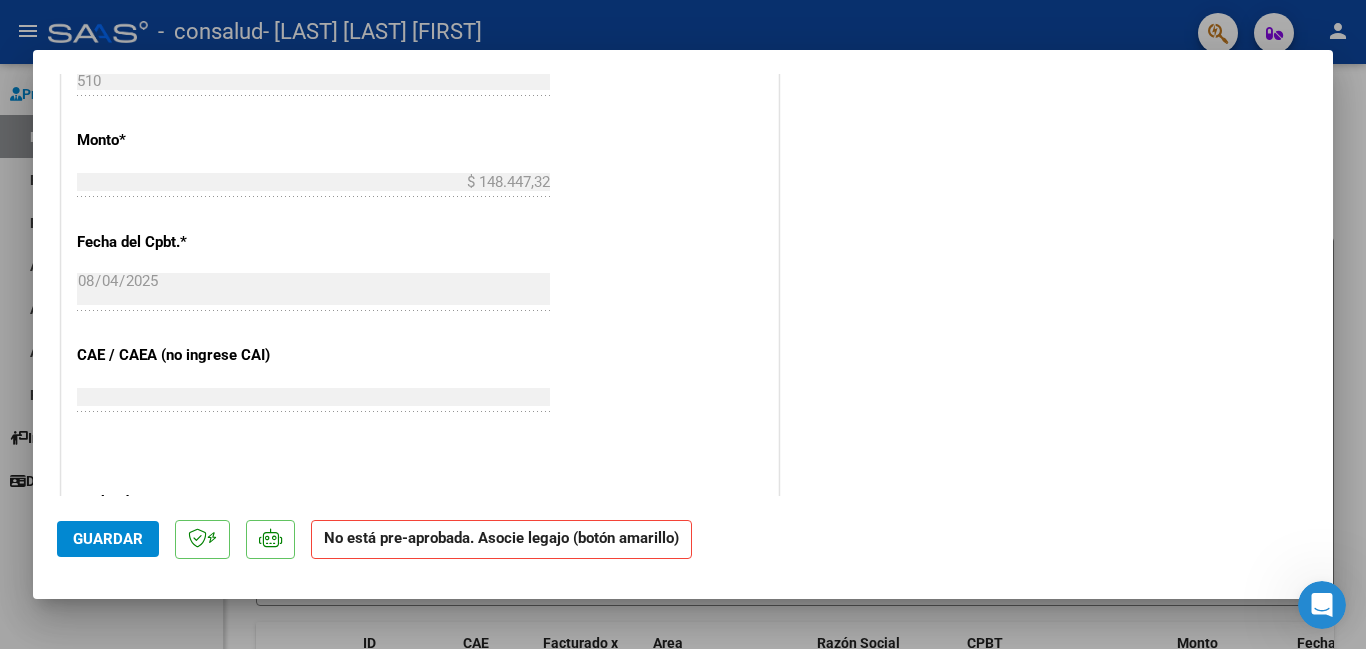 scroll, scrollTop: 1316, scrollLeft: 0, axis: vertical 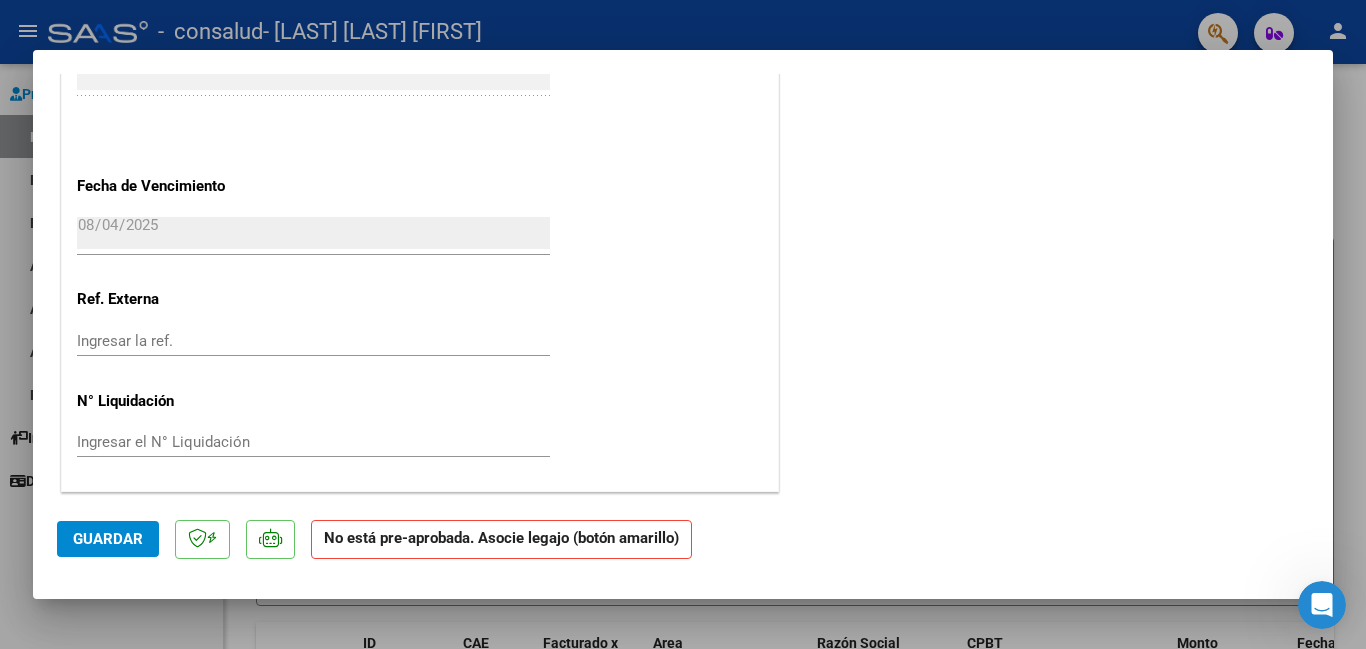 click on "No está pre-aprobada. Asocie legajo (botón amarillo)" 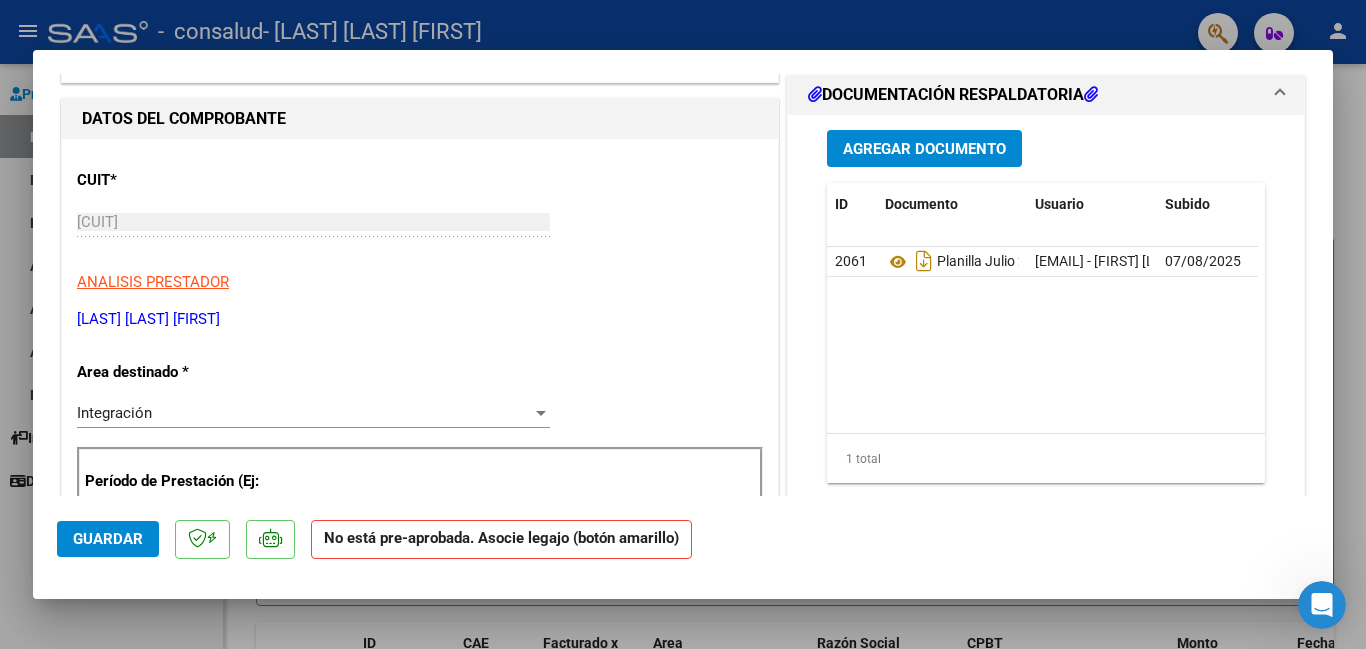 scroll, scrollTop: 0, scrollLeft: 0, axis: both 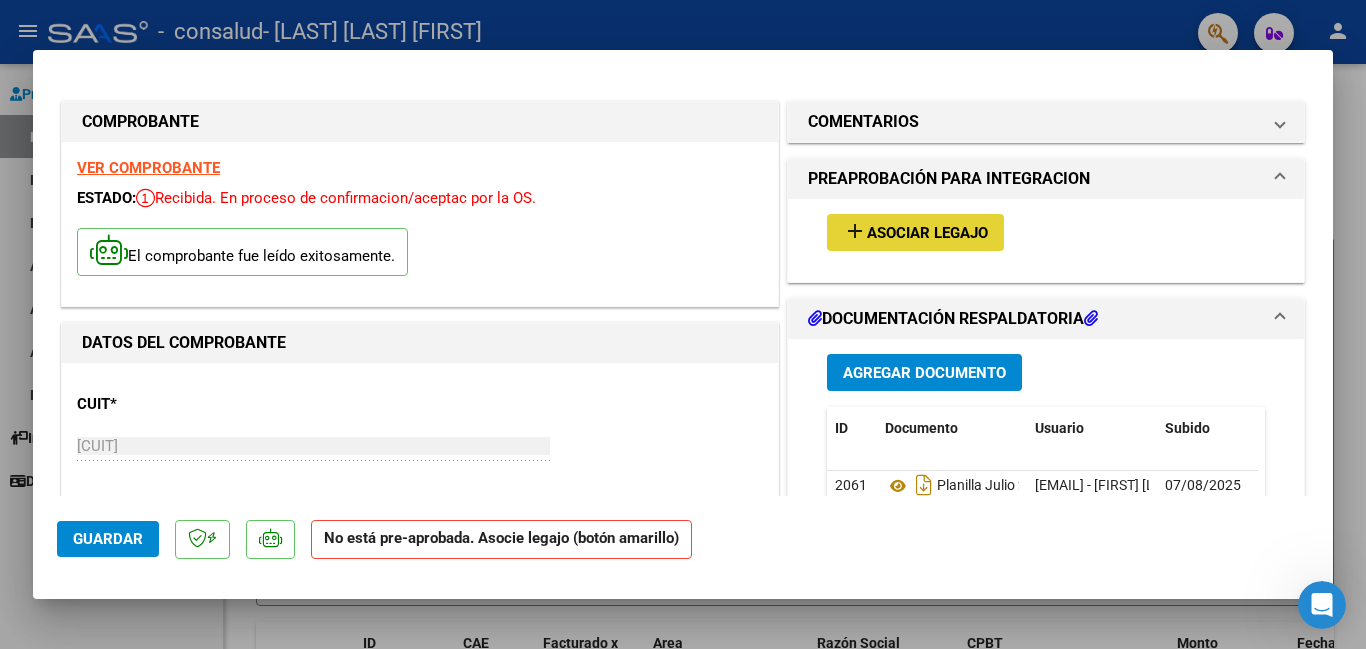 click on "Asociar Legajo" at bounding box center [927, 233] 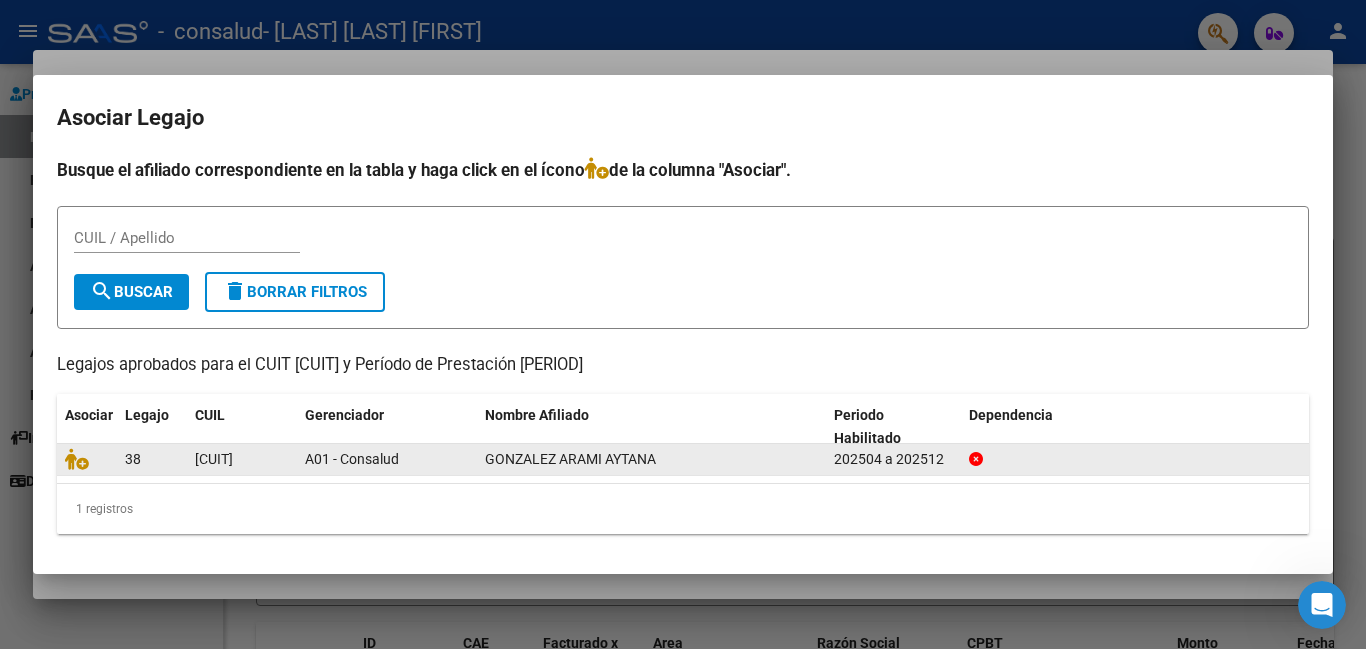 click 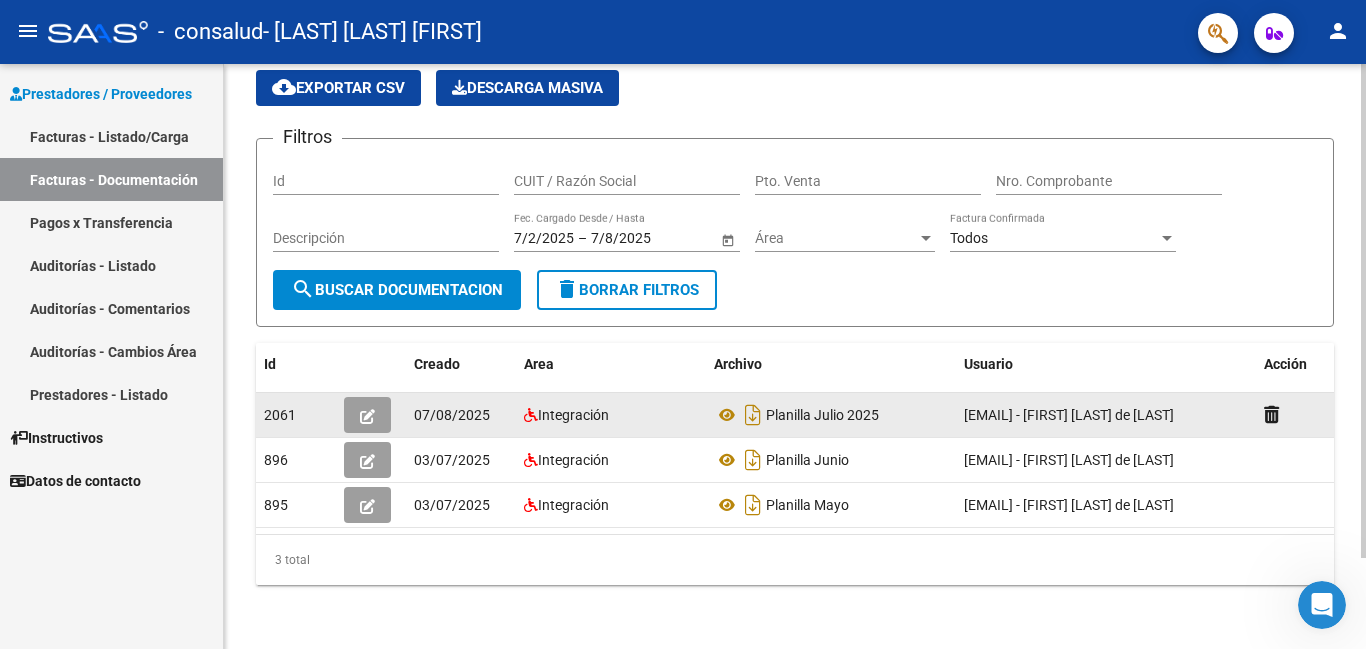 scroll, scrollTop: 108, scrollLeft: 0, axis: vertical 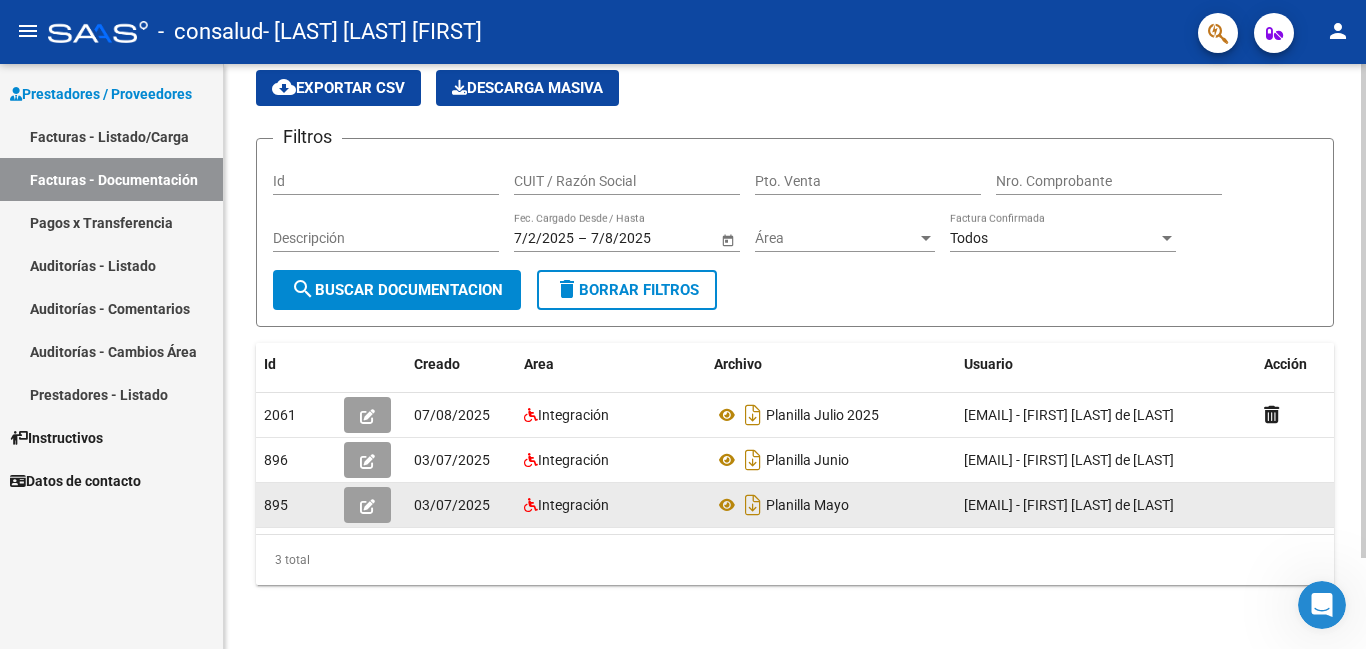 click on "895" 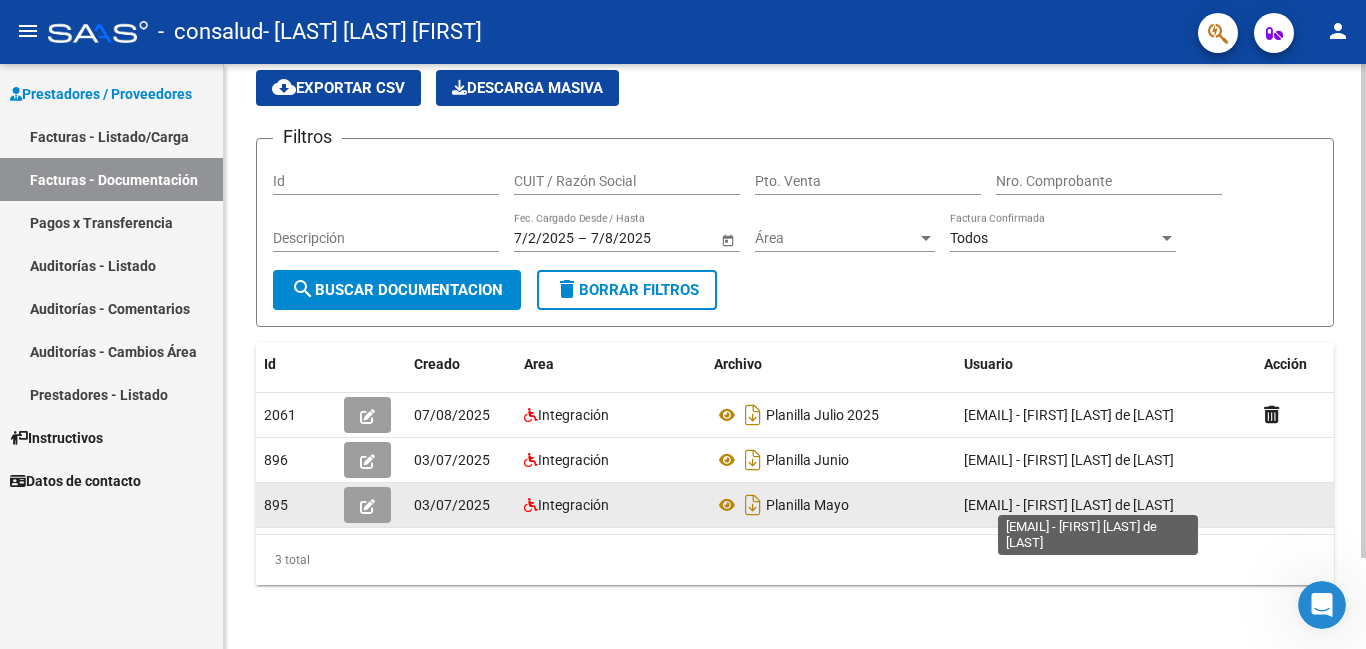 scroll, scrollTop: 4, scrollLeft: 0, axis: vertical 